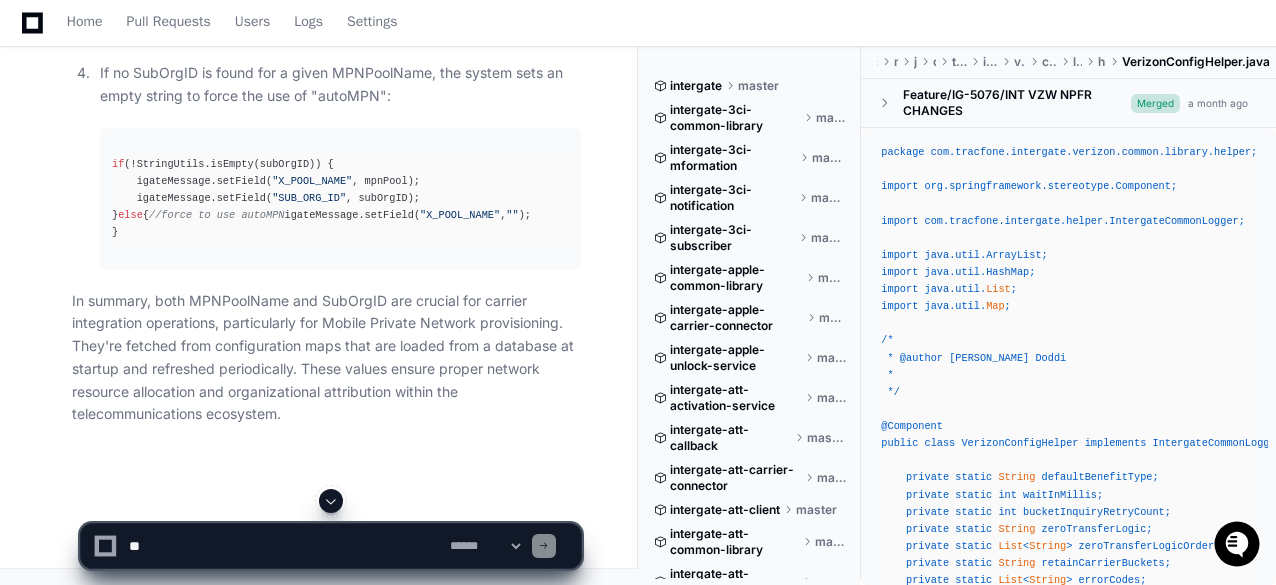scroll, scrollTop: 2556, scrollLeft: 0, axis: vertical 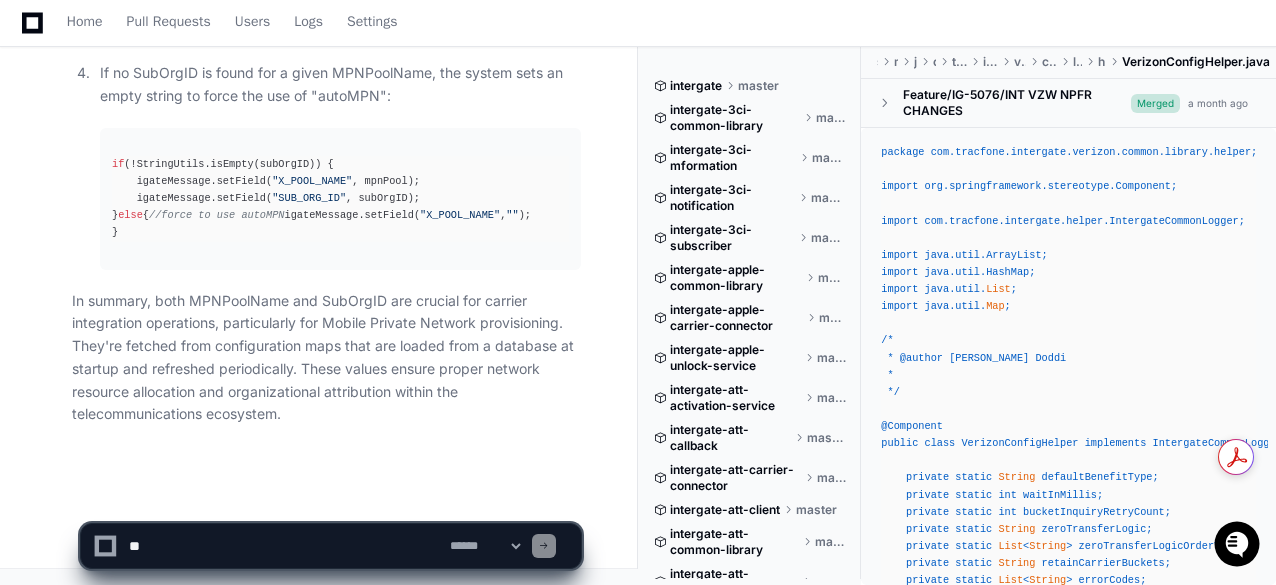 click 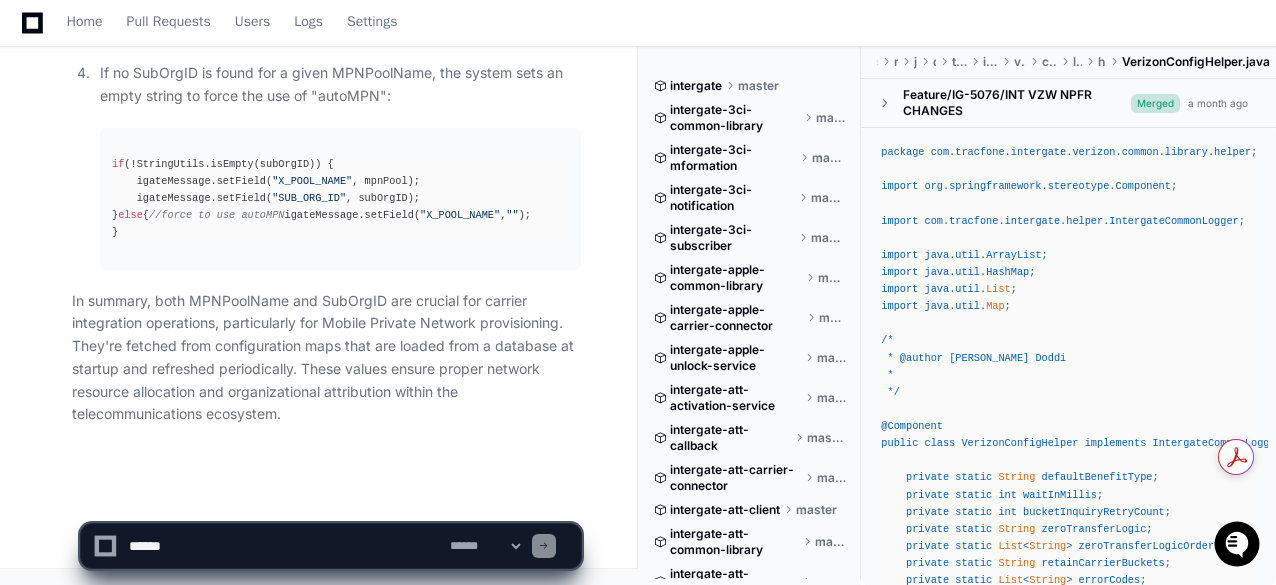 click 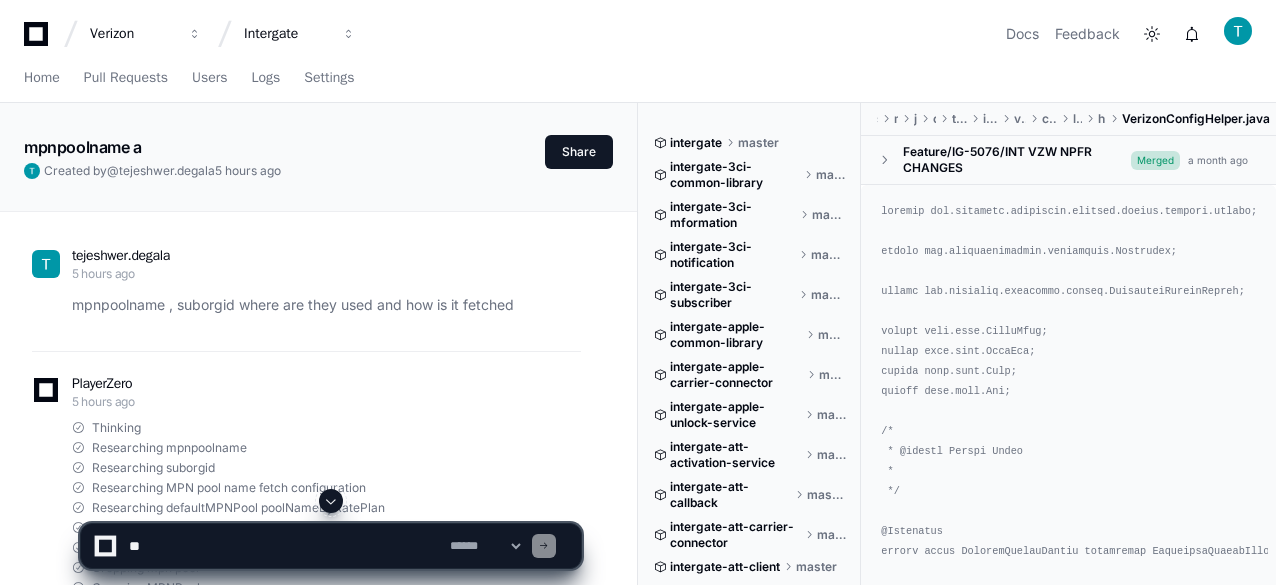 scroll, scrollTop: 0, scrollLeft: 0, axis: both 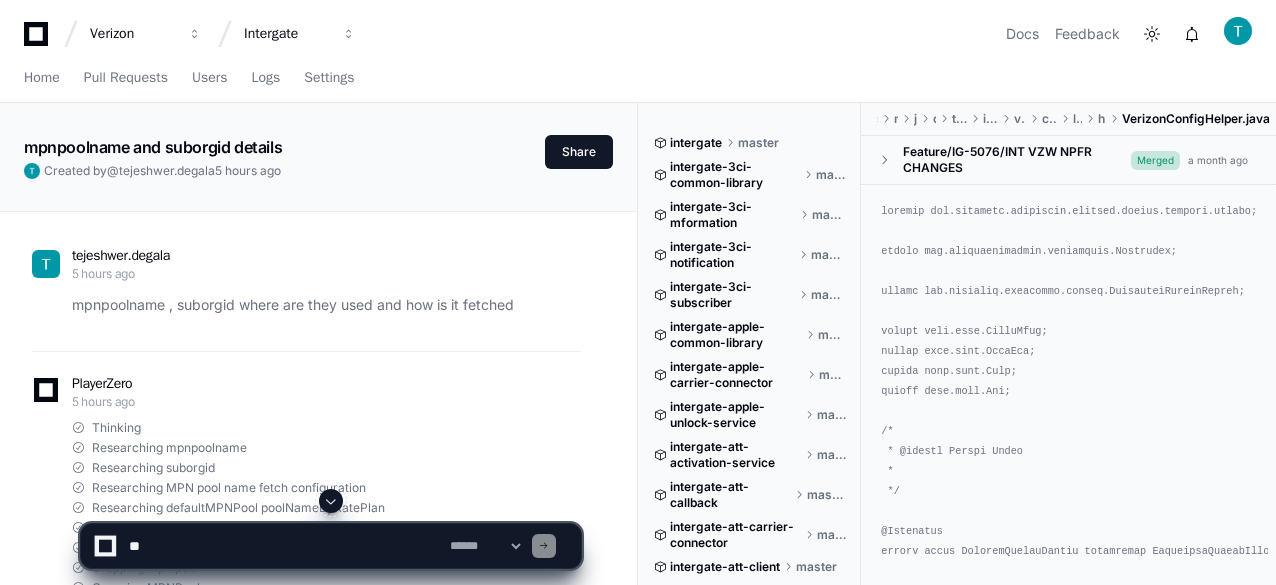 click 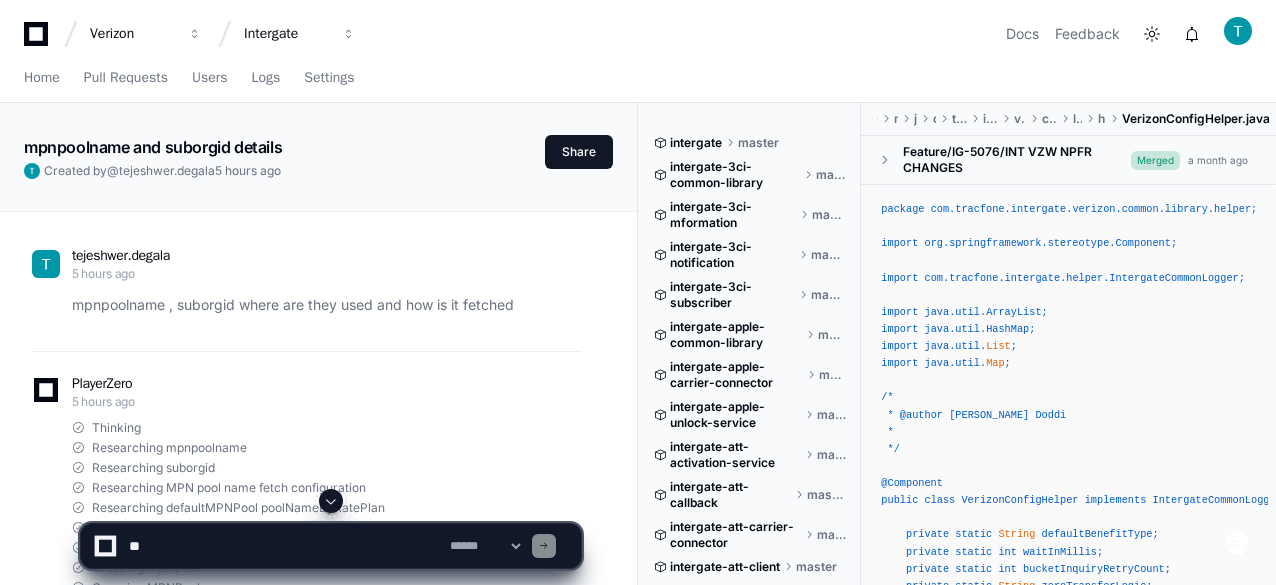 click 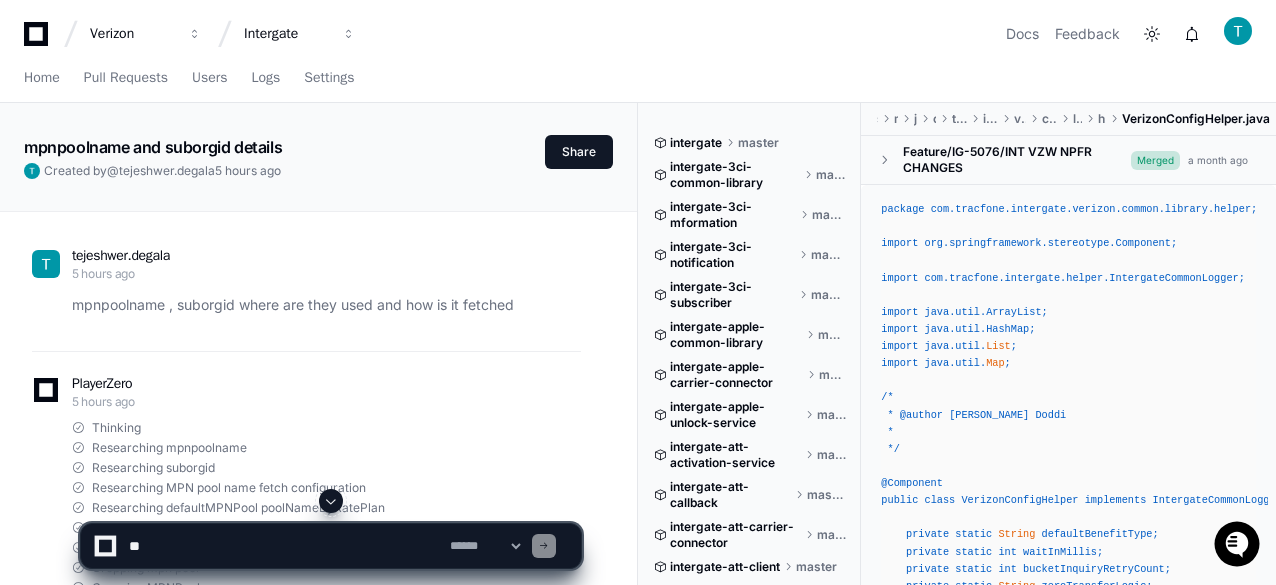 scroll, scrollTop: 2556, scrollLeft: 0, axis: vertical 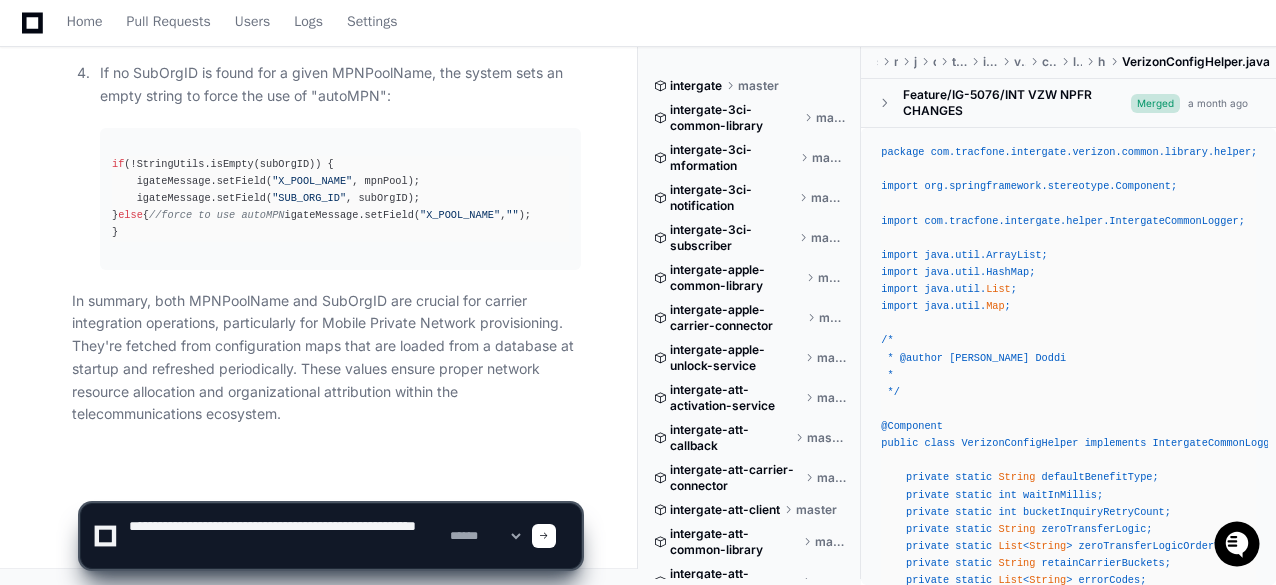 type on "**********" 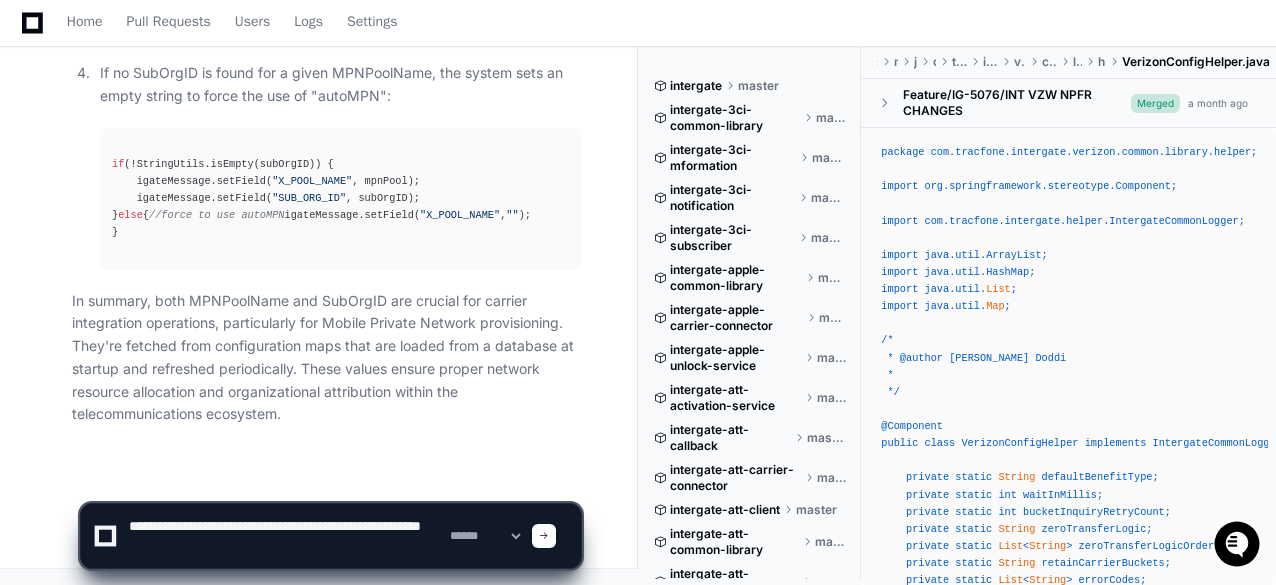 type 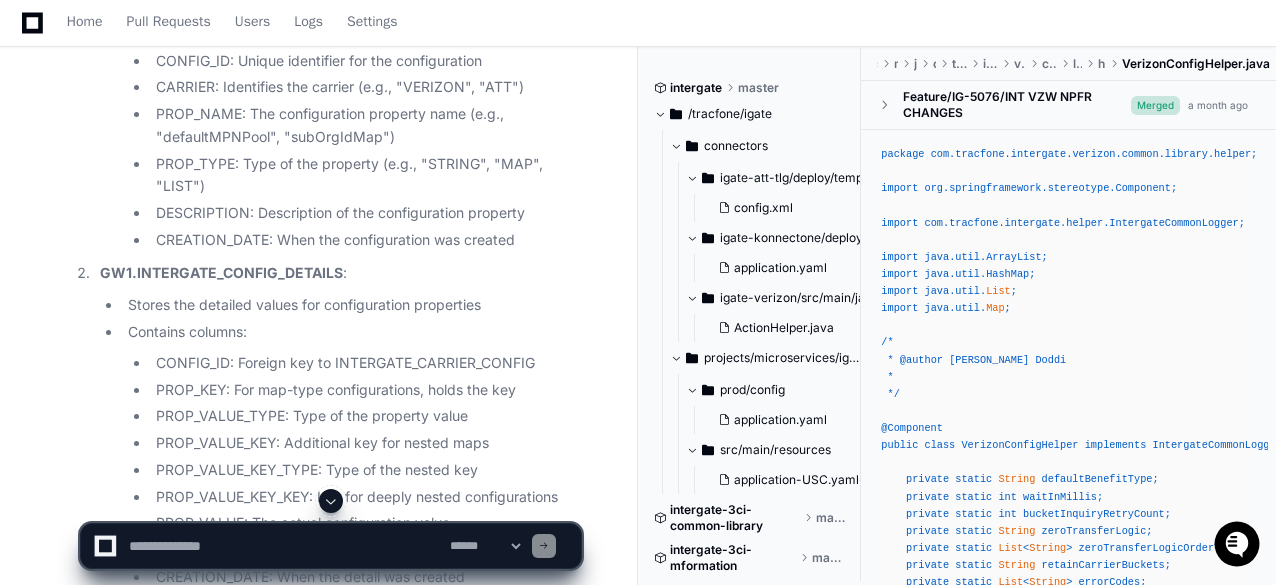 scroll, scrollTop: 3300, scrollLeft: 0, axis: vertical 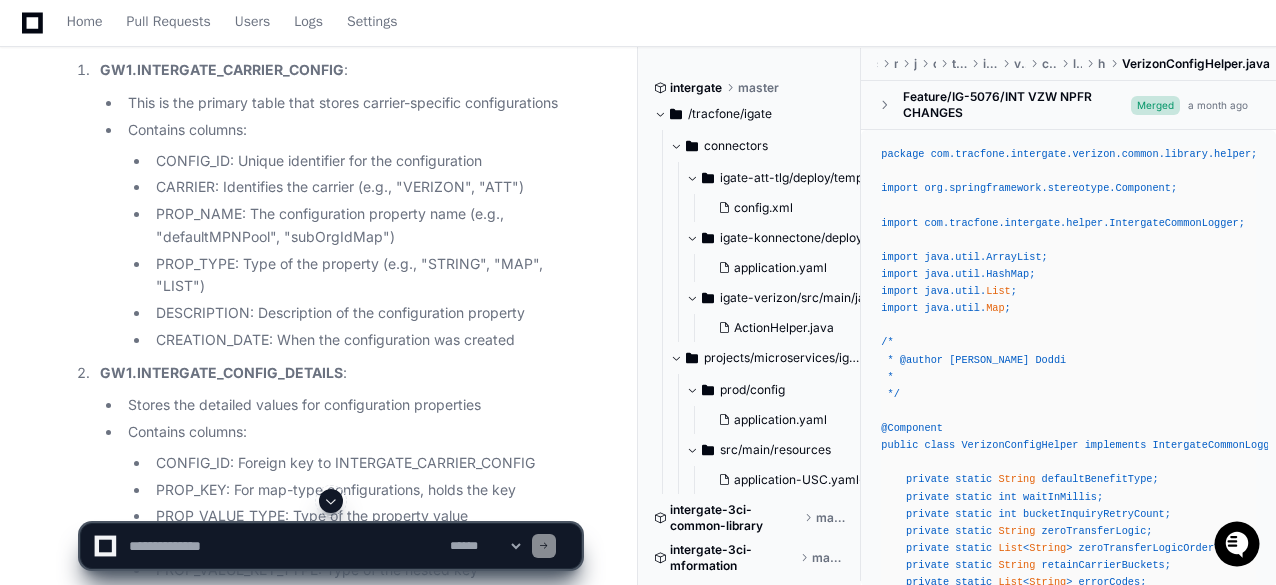 click on "The configuration data for  mpnpoolname  and  suborgid  is stored in database tables within the Intergate system. Based on the code analysis, the specific tables are:
Main Configuration Tables
GW1.INTERGATE_CARRIER_CONFIG :
This is the primary table that stores carrier-specific configurations
Contains columns:
CONFIG_ID: Unique identifier for the configuration
CARRIER: Identifies the carrier (e.g., "VERIZON", "ATT")
PROP_NAME: The configuration property name (e.g., "defaultMPNPool", "subOrgIdMap")
PROP_TYPE: Type of the property (e.g., "STRING", "MAP", "LIST")
DESCRIPTION: Description of the configuration property
CREATION_DATE: When the configuration was created
GW1.INTERGATE_CONFIG_DETAILS :
Stores the detailed values for configuration properties
Contains columns:
CONFIG_ID: Foreign key to INTERGATE_CARRIER_CONFIG
PROP_KEY: For map-type configurations, holds the key
PROP_VALUE_TYPE: Type of the property value
REMARKS: Additional notes" 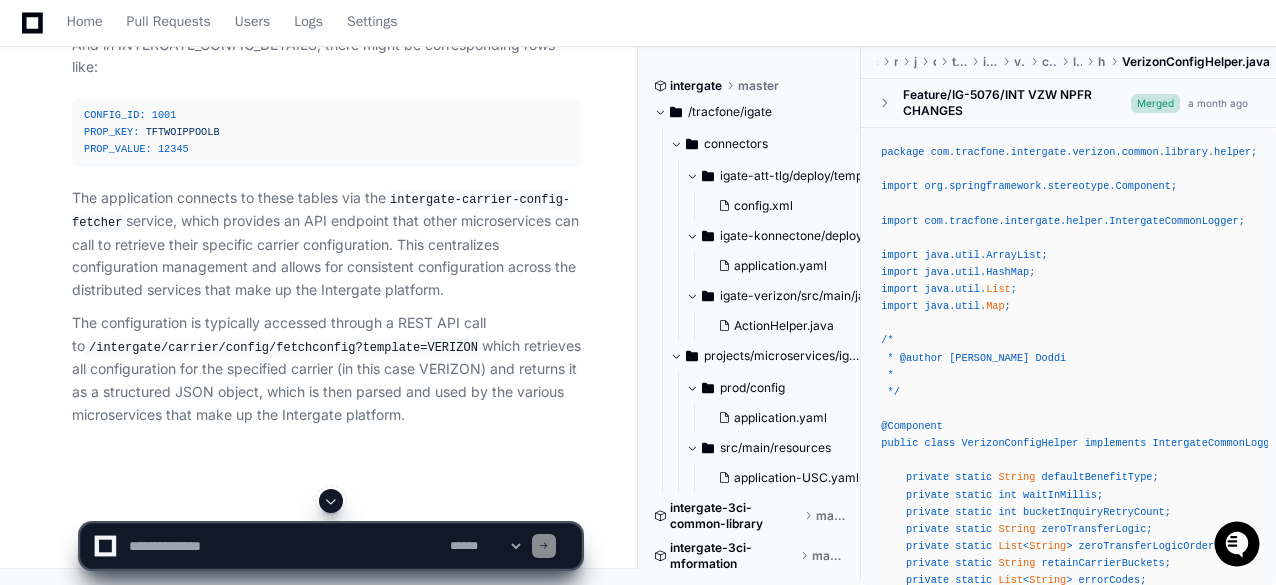 scroll, scrollTop: 4684, scrollLeft: 0, axis: vertical 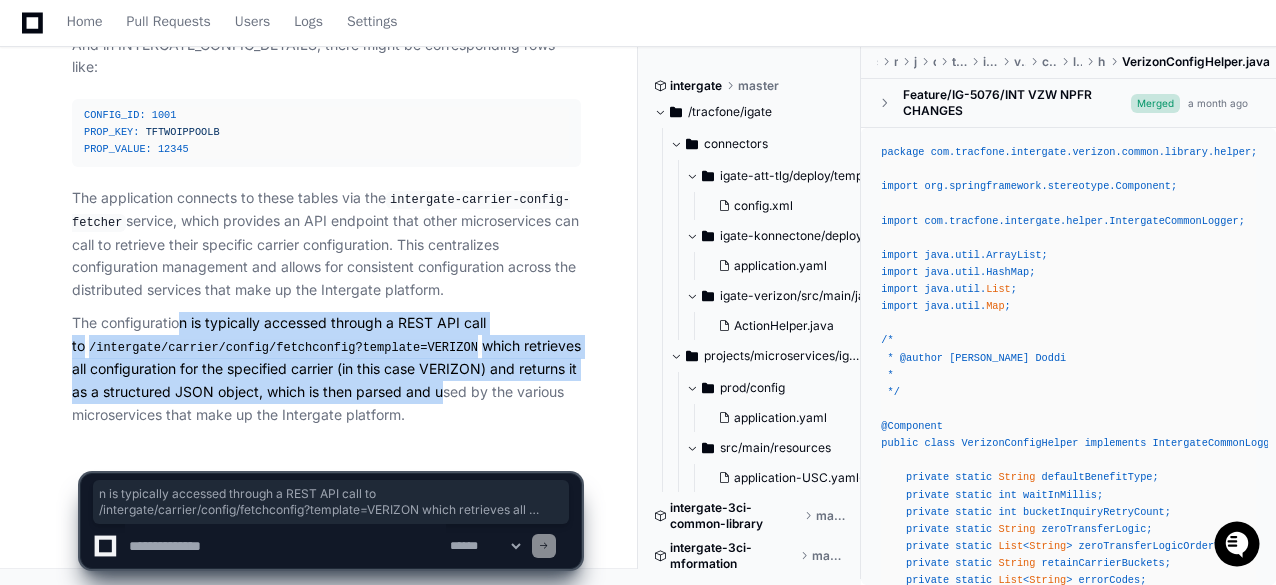 drag, startPoint x: 180, startPoint y: 322, endPoint x: 438, endPoint y: 389, distance: 266.55768 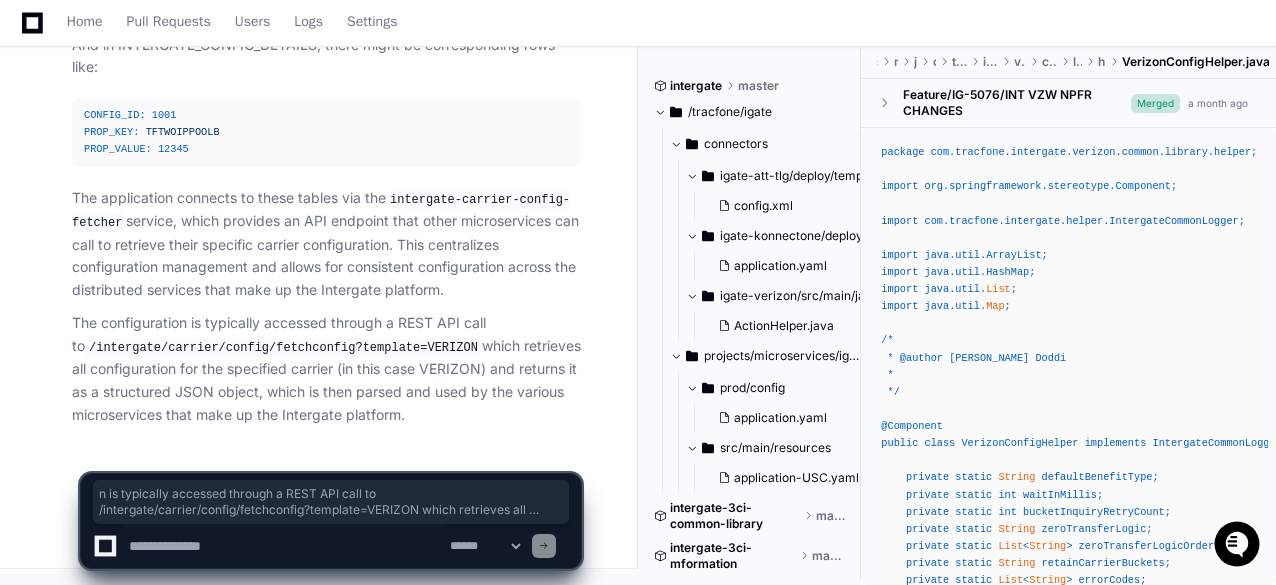 click on "The configuration is typically accessed through a REST API call to  /intergate/carrier/config/fetchconfig?template=VERIZON  which retrieves all configuration for the specified carrier (in this case VERIZON) and returns it as a structured JSON object, which is then parsed and used by the various microservices that make up the Intergate platform." 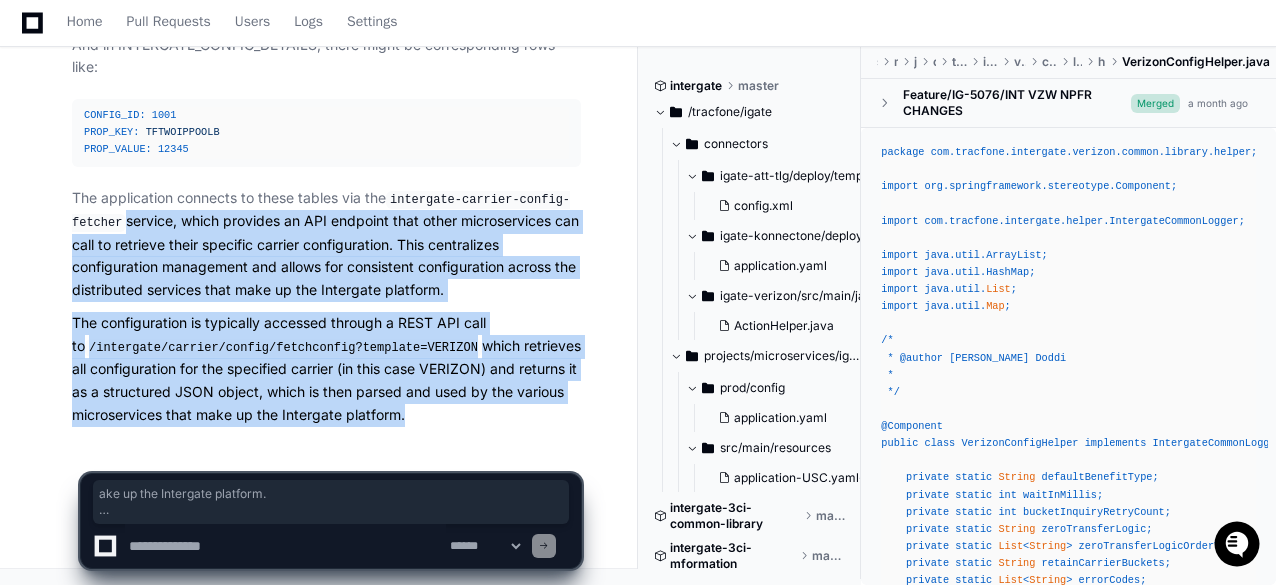 drag, startPoint x: 399, startPoint y: 410, endPoint x: 110, endPoint y: 205, distance: 354.3247 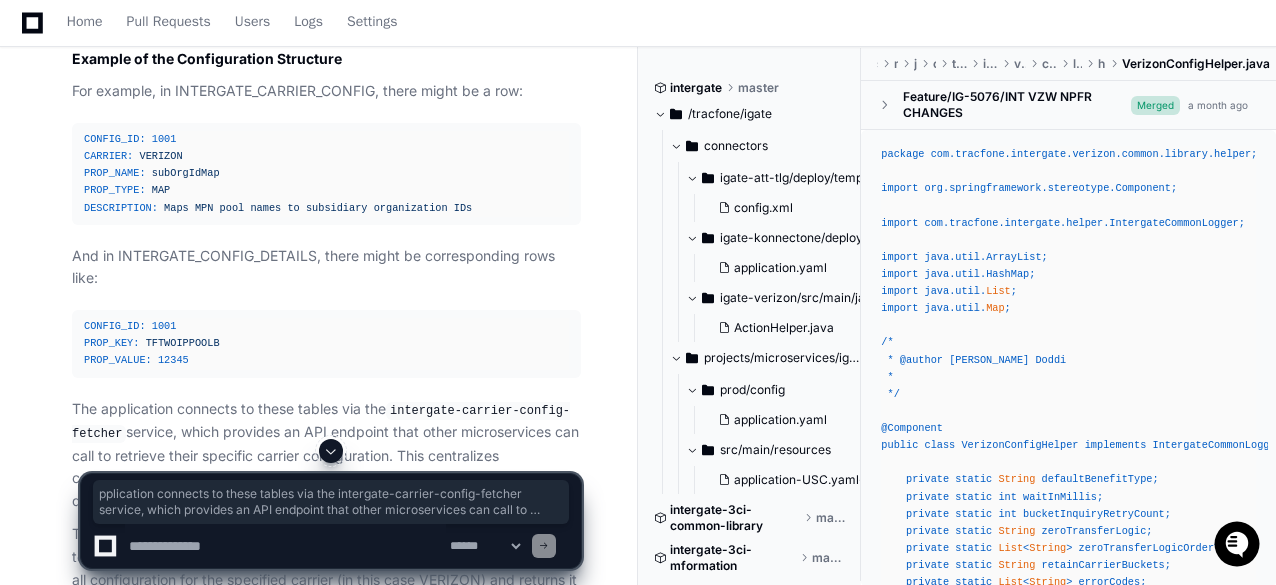 click on "tejeshwer.degala 5 hours ago mpnpoolname , suborgid where are they used and how is it fetched
PlayerZero 5 hours ago Thinking Researching mpnpoolname Researching suborgid Researching MPN pool name fetch configuration Researching defaultMPNPool poolNameByRatePlan Grepping mpnpoolname Grepping suborgid Grepping mpn pool Grepping MPNPool Grepping suborg Reading RSSIntegrationHelper.java Reading FeatureHelper.java Reading ConfigHelper.java  The user is asking about `mpnpoolname` and `suborgid` - where these are used in the codebase and how they are fetched. Let me search for these terms to understand their context and usage.
First, let me do a semantic search for these terms:
1. Let me search for "mpnpoolname"
2. Let me search for "suborgid"
I'll start with a semantic search to find relevant code snippets.  VerizonConfigHelper.java 1 FeatureHelper.java 2 ConfigHelper.java 3 Based on the code analysis, I can explain how  mpnpoolname  and  suborgid
MPNPoolName" 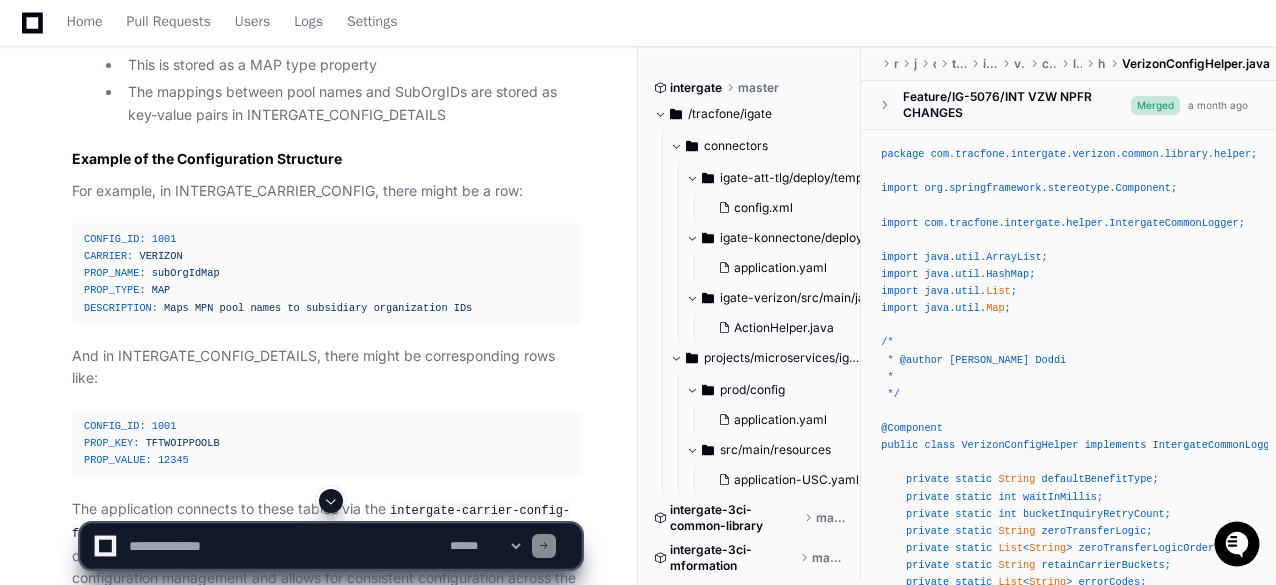 scroll, scrollTop: 4084, scrollLeft: 0, axis: vertical 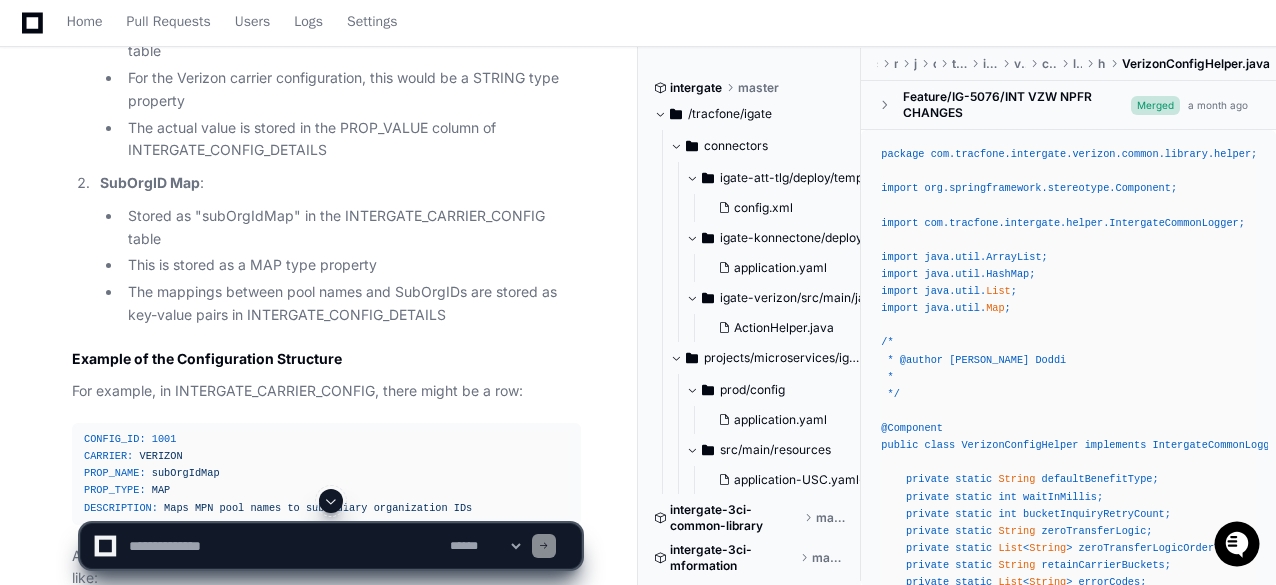 click on "The actual value is stored in the PROP_VALUE column of INTERGATE_CONFIG_DETAILS" 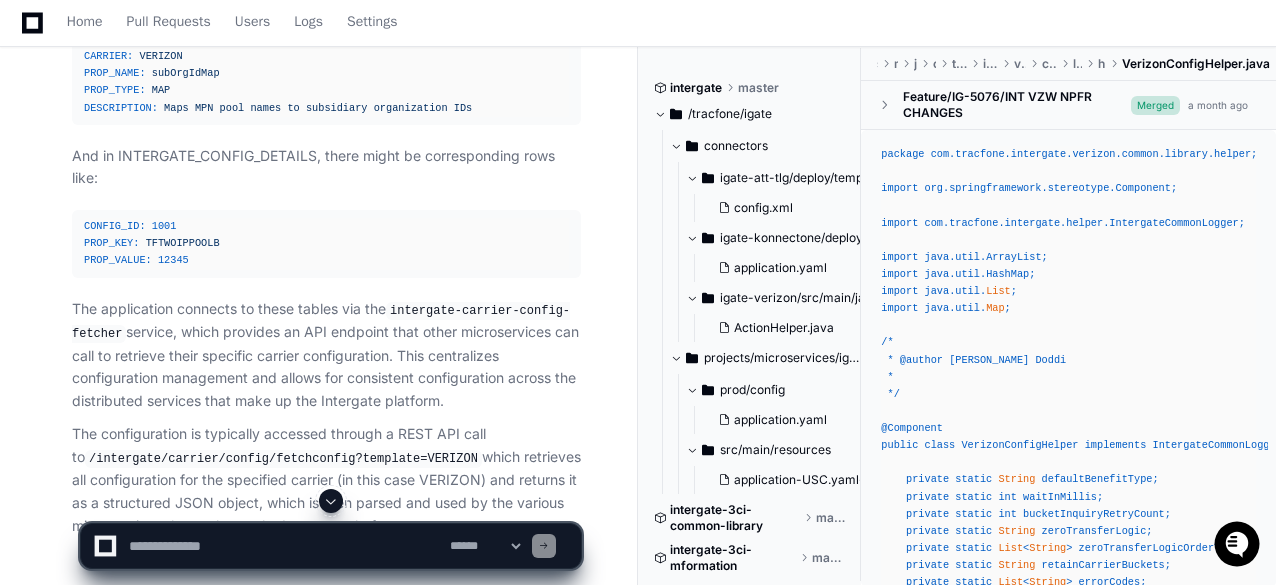 scroll, scrollTop: 4584, scrollLeft: 0, axis: vertical 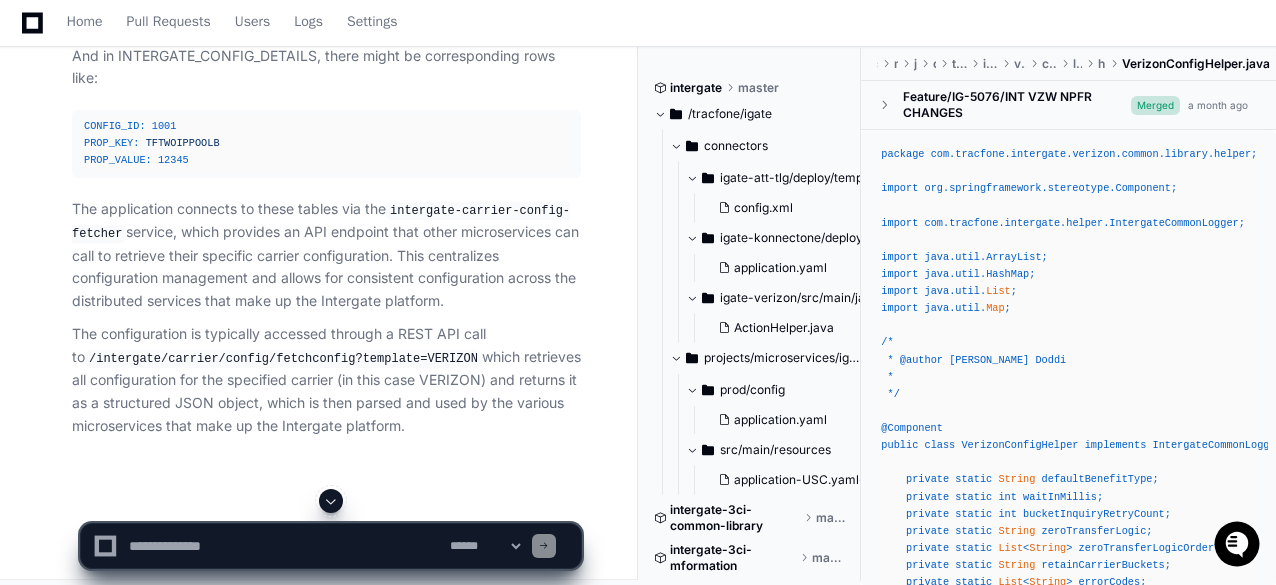 click on "The configuration data for  mpnpoolname  and  suborgid  is stored in database tables within the Intergate system. Based on the code analysis, the specific tables are:
Main Configuration Tables
GW1.INTERGATE_CARRIER_CONFIG :
This is the primary table that stores carrier-specific configurations
Contains columns:
CONFIG_ID: Unique identifier for the configuration
CARRIER: Identifies the carrier (e.g., "VERIZON", "ATT")
PROP_NAME: The configuration property name (e.g., "defaultMPNPool", "subOrgIdMap")
PROP_TYPE: Type of the property (e.g., "STRING", "MAP", "LIST")
DESCRIPTION: Description of the configuration property
CREATION_DATE: When the configuration was created
GW1.INTERGATE_CONFIG_DETAILS :
Stores the detailed values for configuration properties
Contains columns:
CONFIG_ID: Foreign key to INTERGATE_CARRIER_CONFIG
PROP_KEY: For map-type configurations, holds the key
PROP_VALUE_TYPE: Type of the property value
REMARKS: Additional notes" 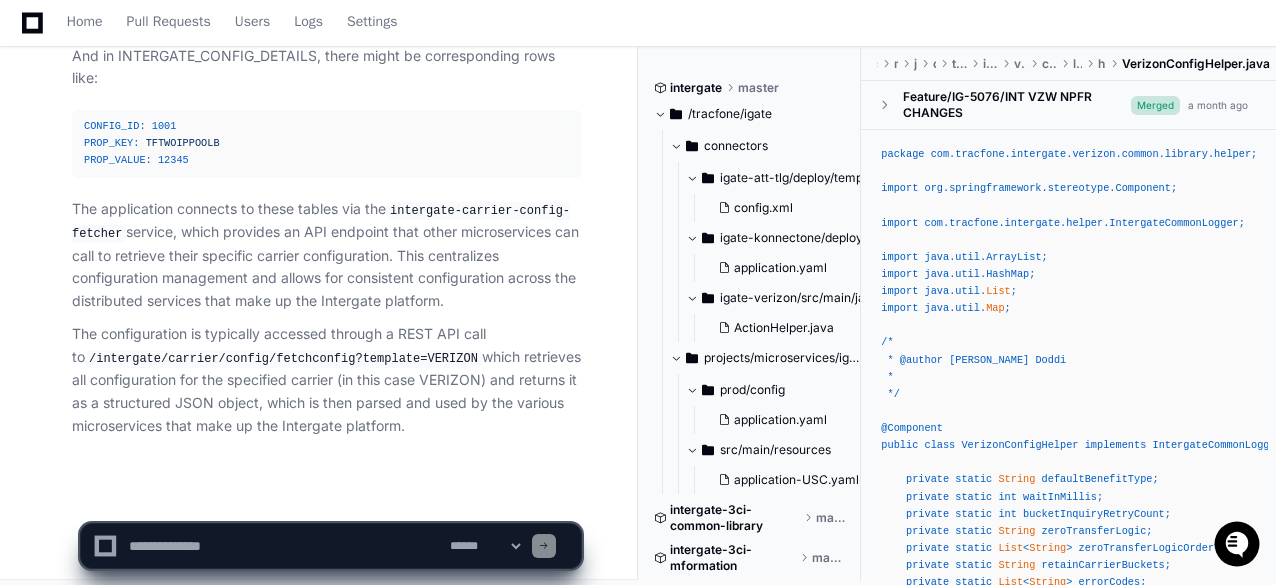 scroll, scrollTop: 4684, scrollLeft: 0, axis: vertical 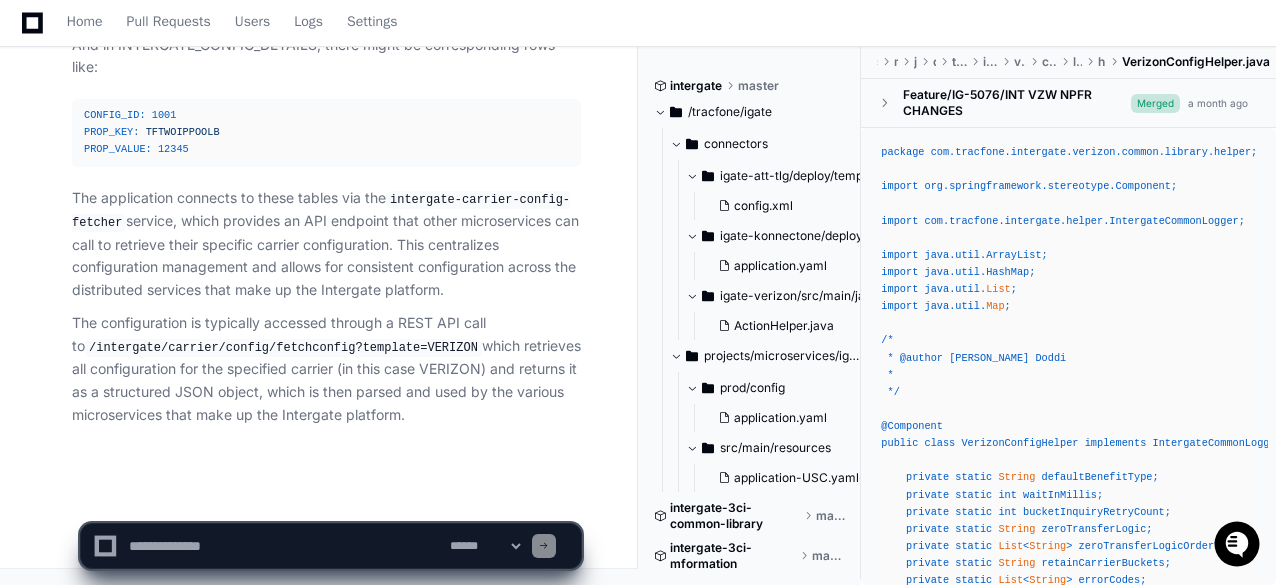 click on "The configuration is typically accessed through a REST API call to  /intergate/carrier/config/fetchconfig?template=VERIZON  which retrieves all configuration for the specified carrier (in this case VERIZON) and returns it as a structured JSON object, which is then parsed and used by the various microservices that make up the Intergate platform." 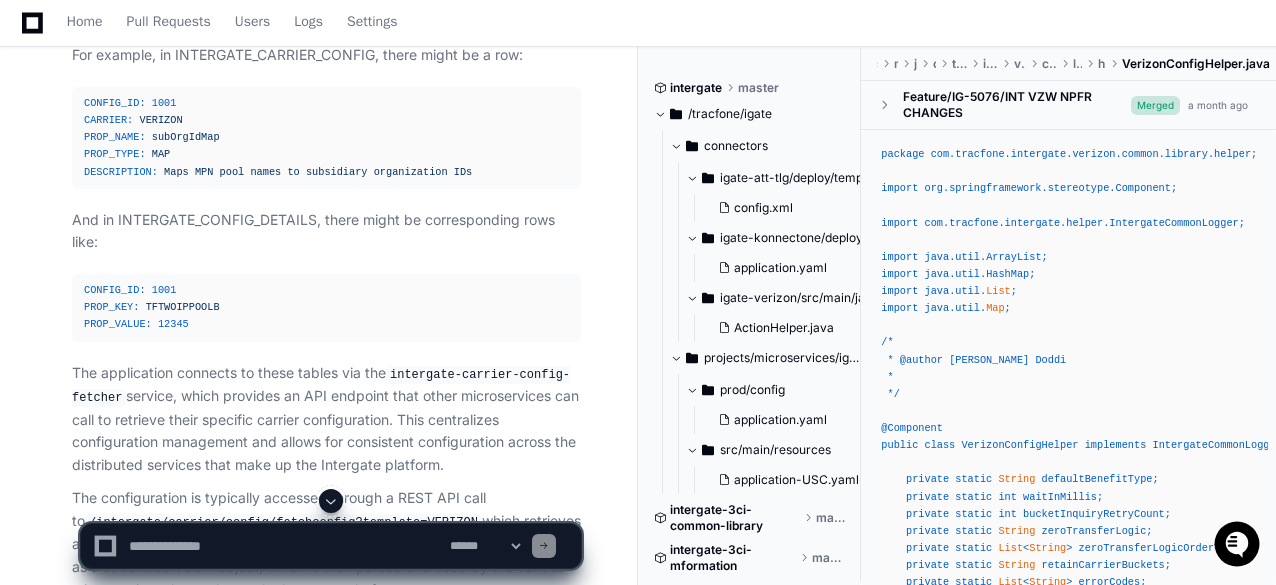 scroll, scrollTop: 4284, scrollLeft: 0, axis: vertical 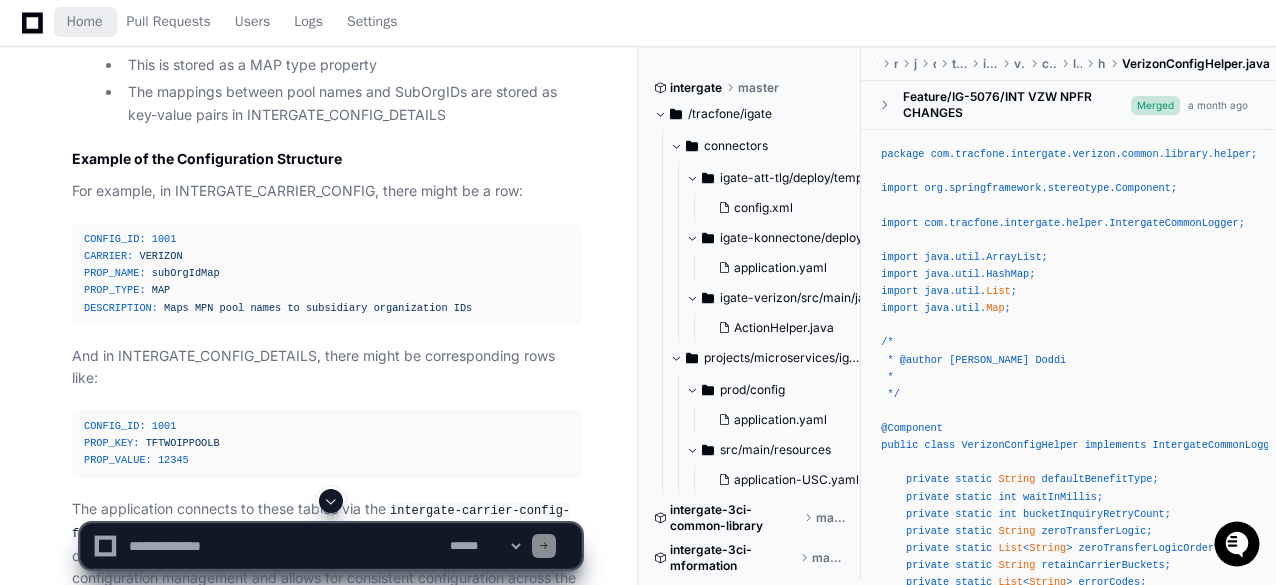click on "Home" at bounding box center [85, 22] 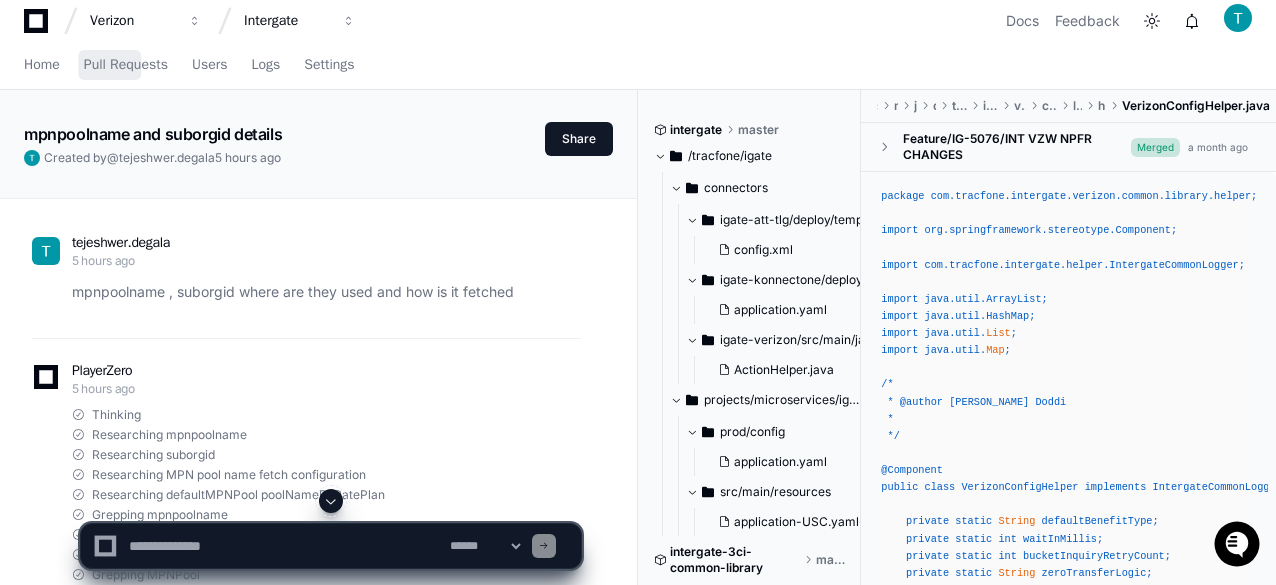 scroll, scrollTop: 0, scrollLeft: 0, axis: both 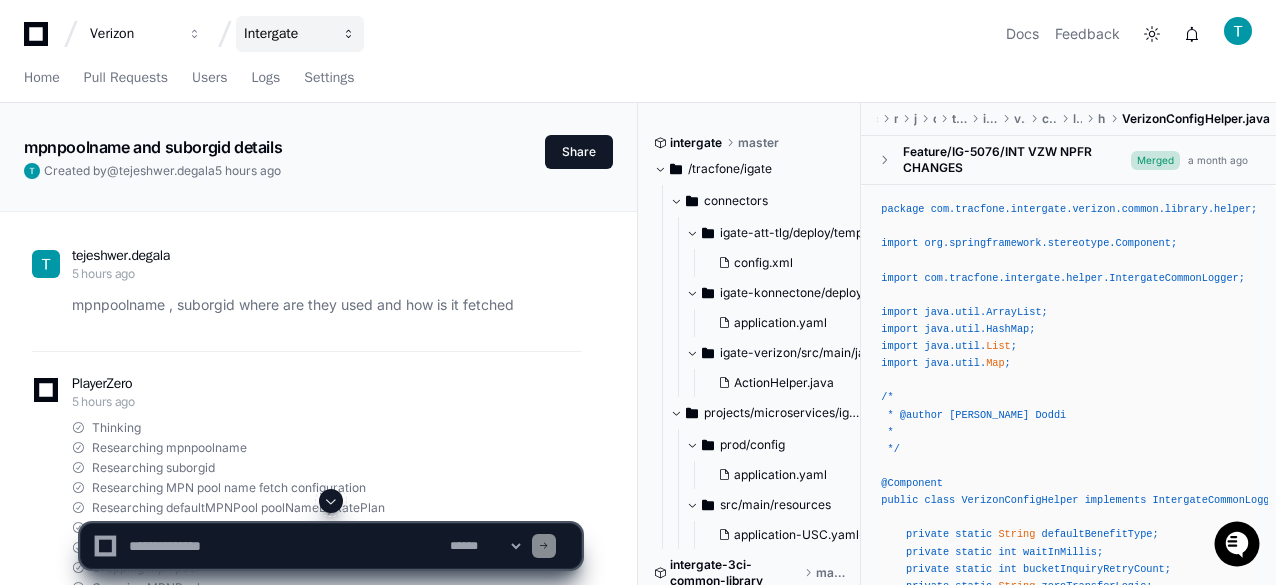 click on "Intergate" at bounding box center [133, 34] 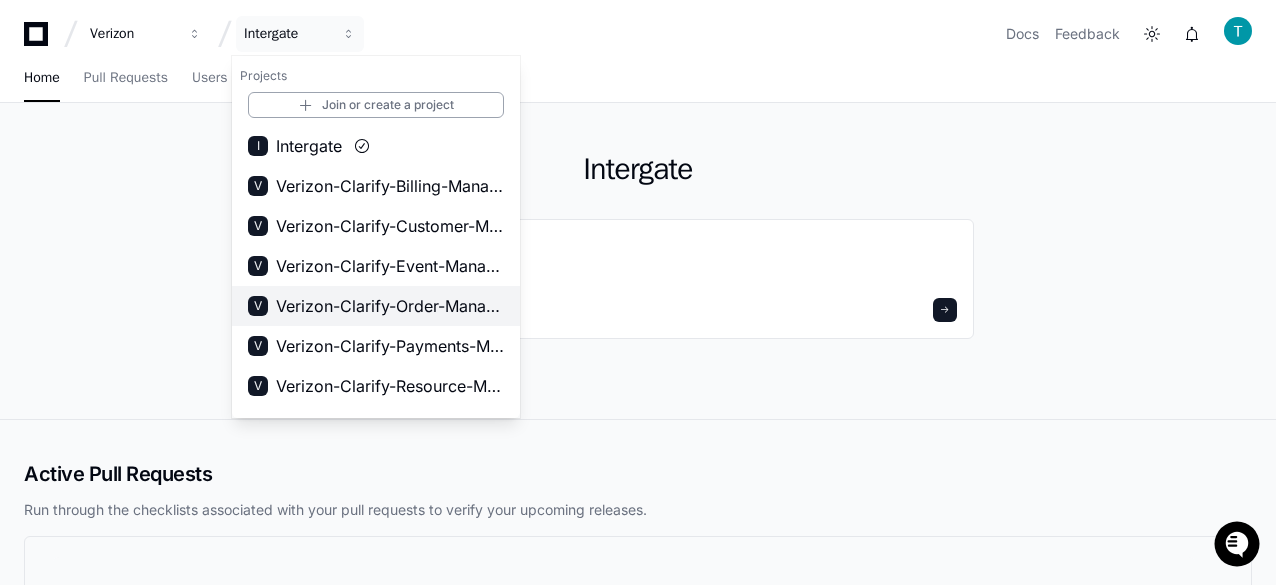 click on "Verizon-Clarify-Order-Management" at bounding box center [390, 306] 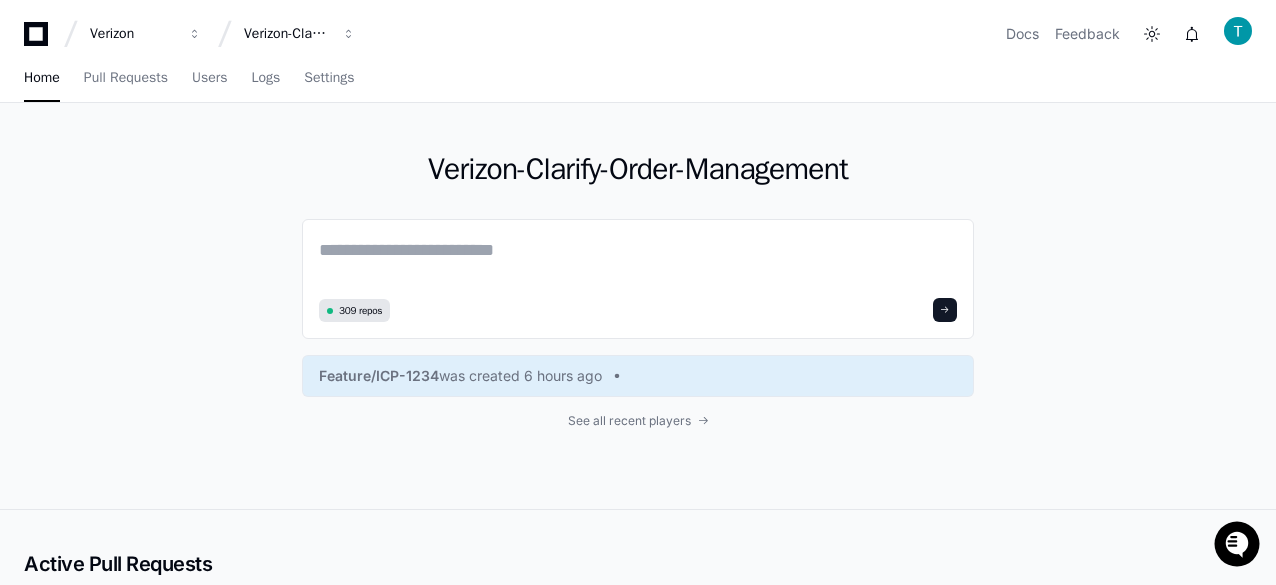 click on "Verizon-Clarify-Order-Management  309 repos Feature/ICP-1234  was created 6 hours ago See all recent players" 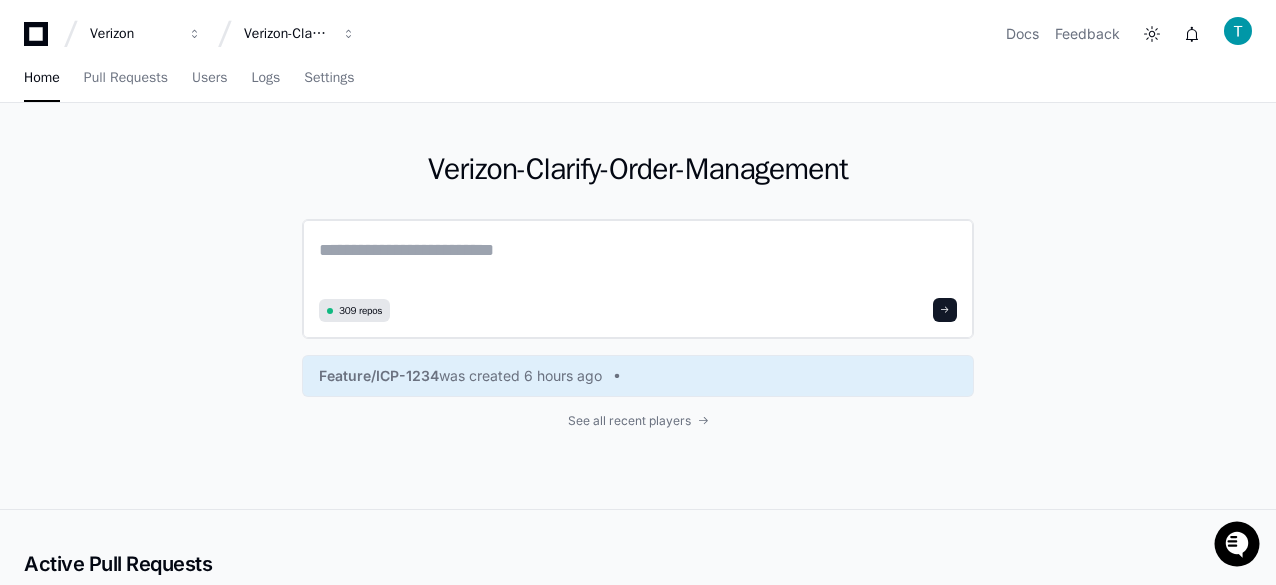 click 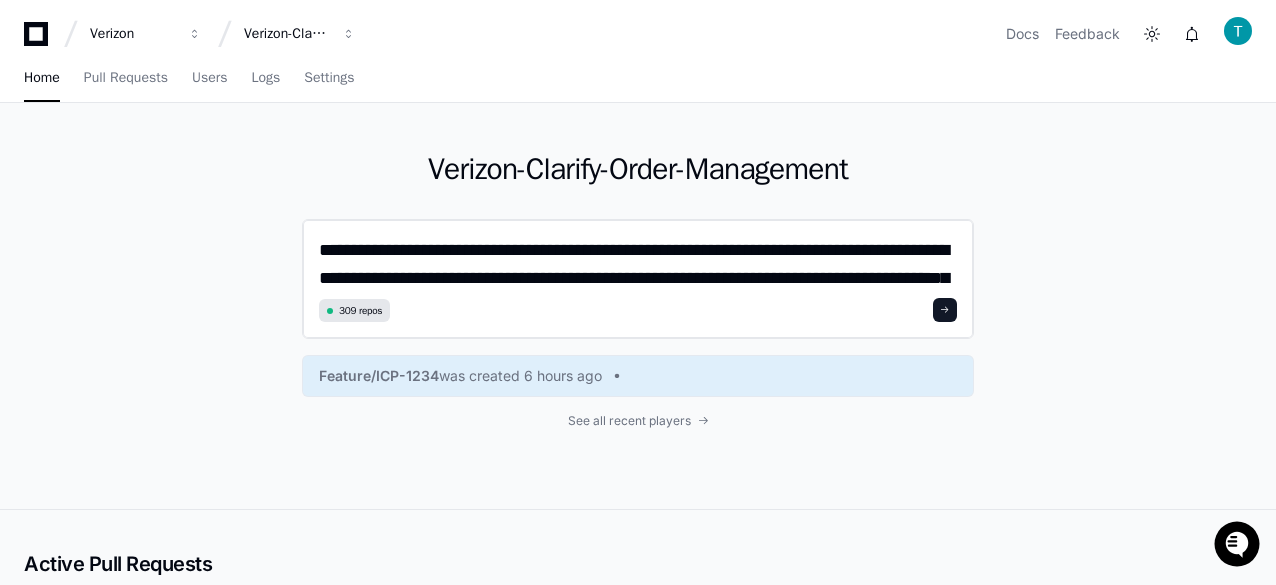 scroll, scrollTop: 0, scrollLeft: 0, axis: both 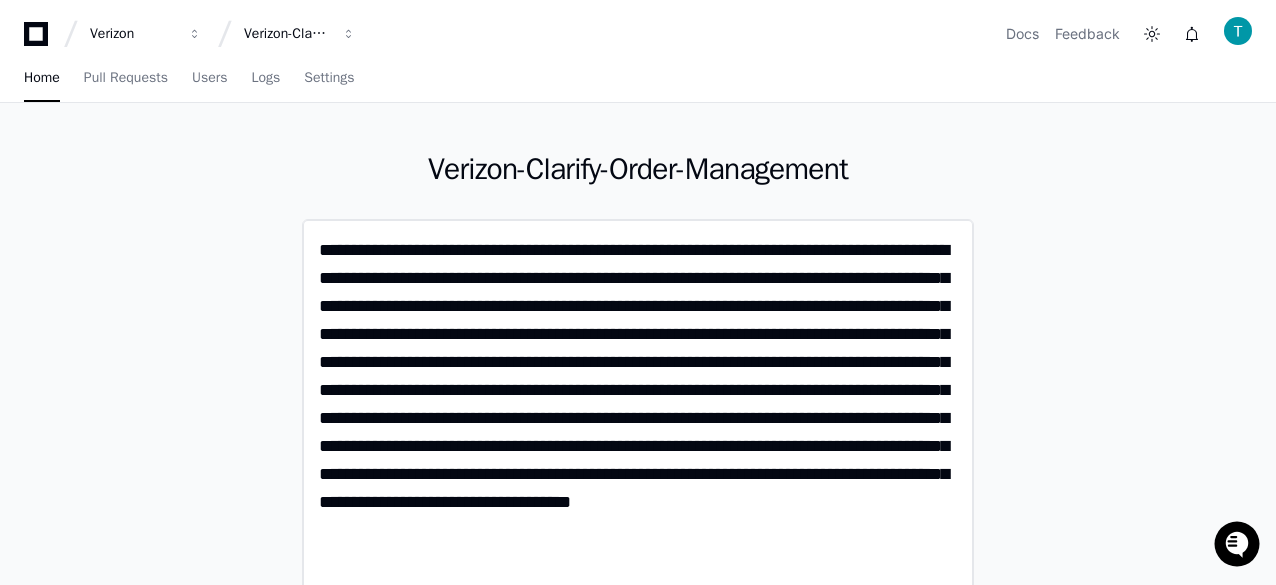 drag, startPoint x: 332, startPoint y: 243, endPoint x: 321, endPoint y: 245, distance: 11.18034 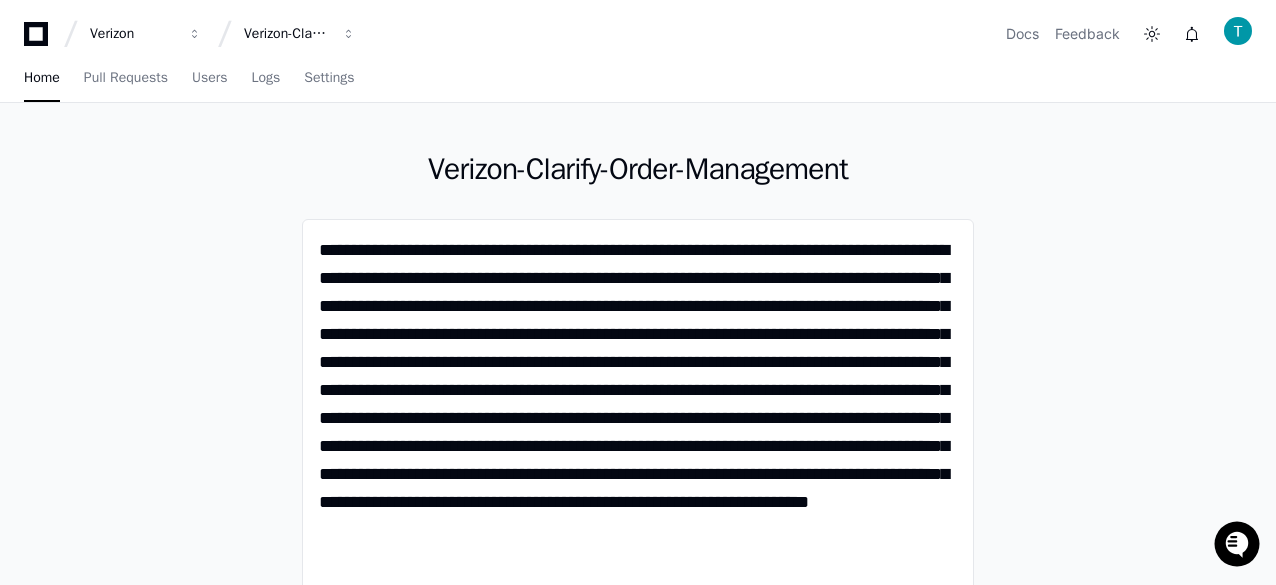 scroll, scrollTop: 100, scrollLeft: 0, axis: vertical 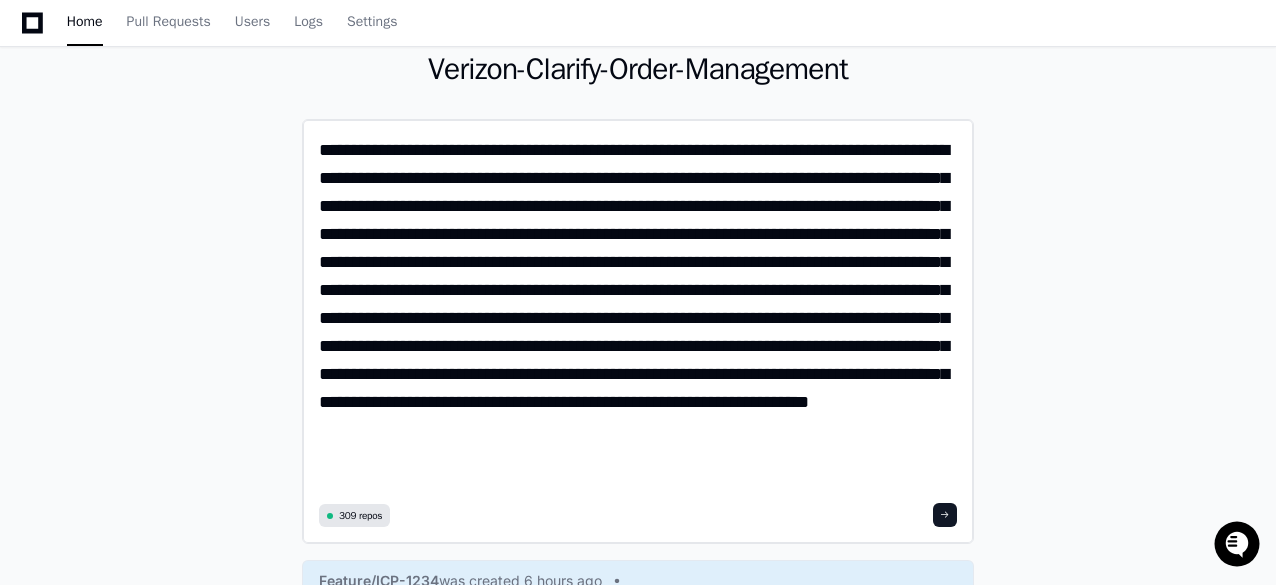 click on "**********" 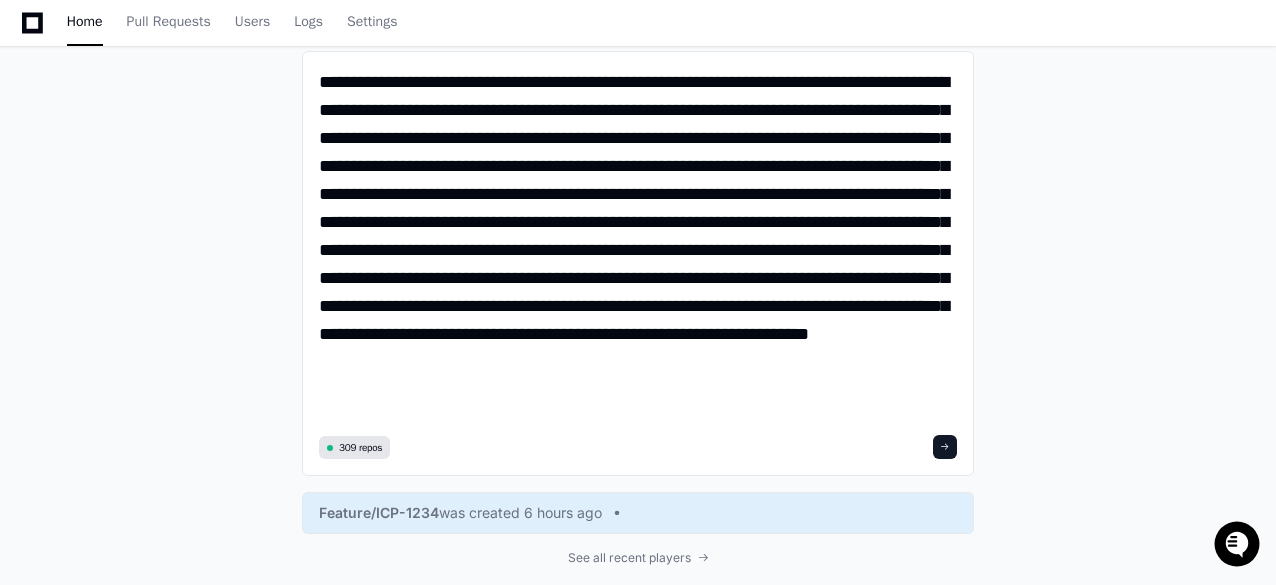 scroll, scrollTop: 200, scrollLeft: 0, axis: vertical 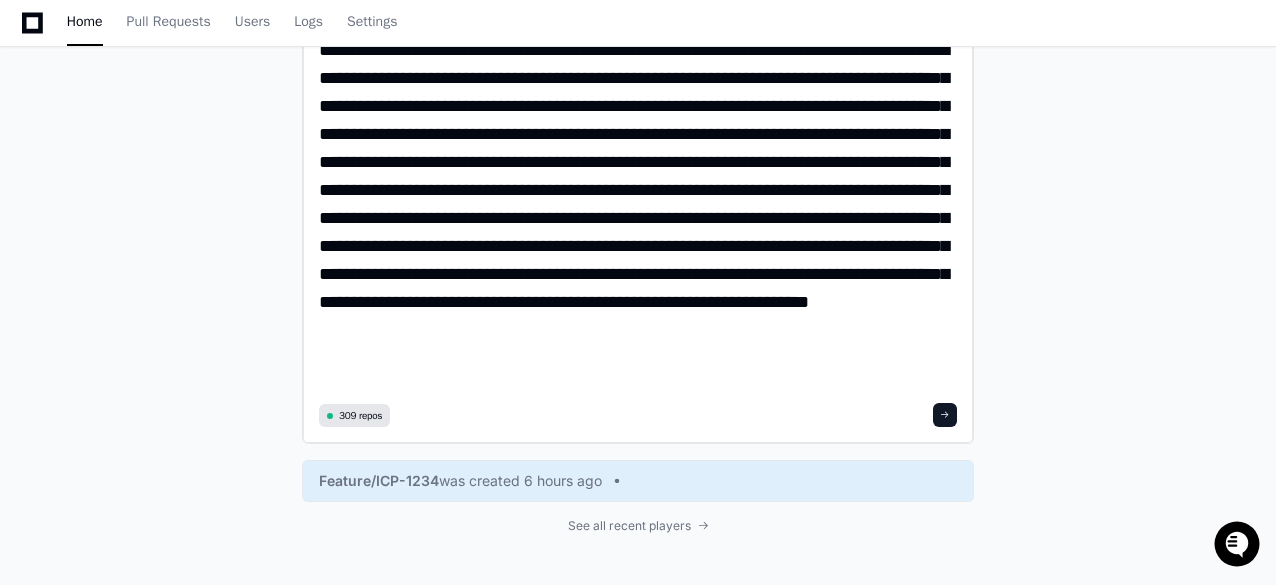 type on "**********" 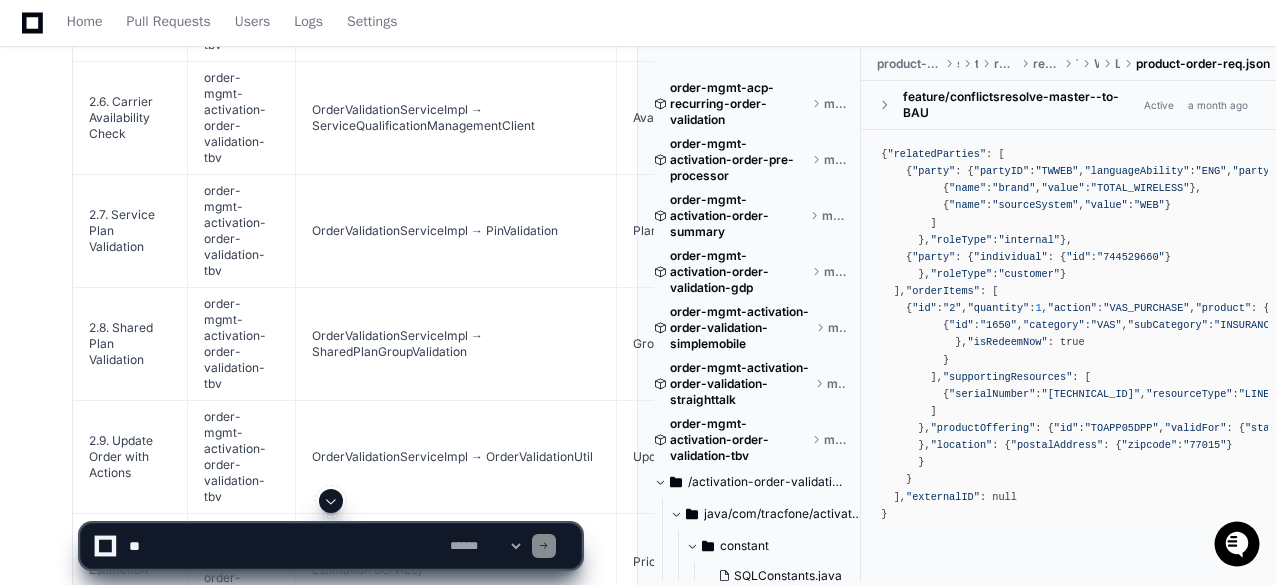 scroll, scrollTop: 3202, scrollLeft: 0, axis: vertical 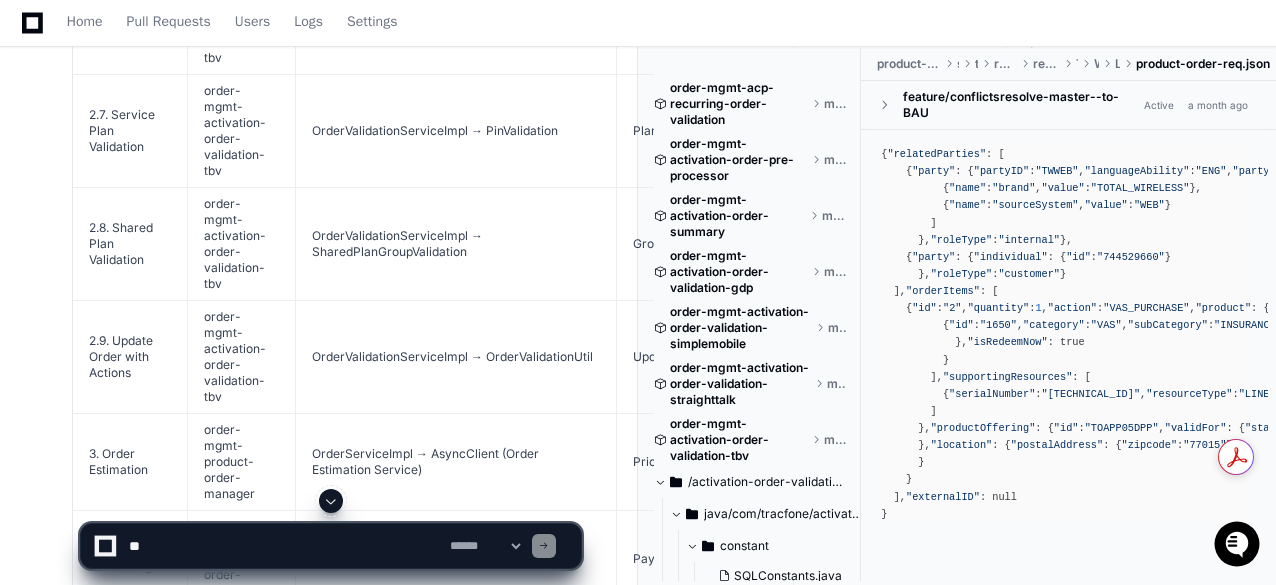 click 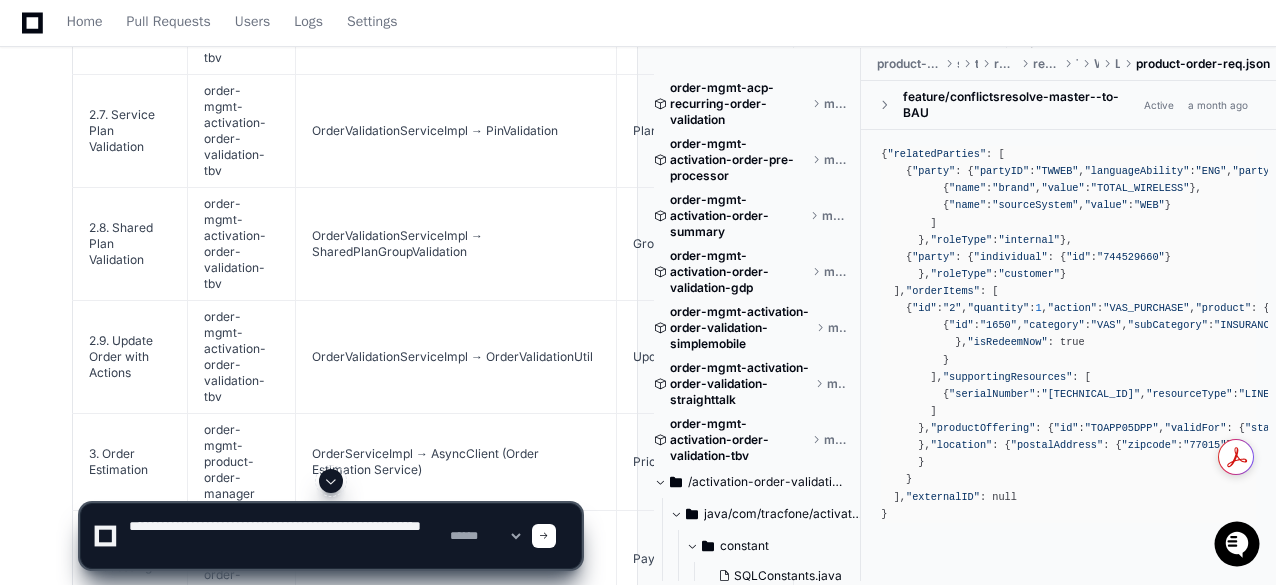 click 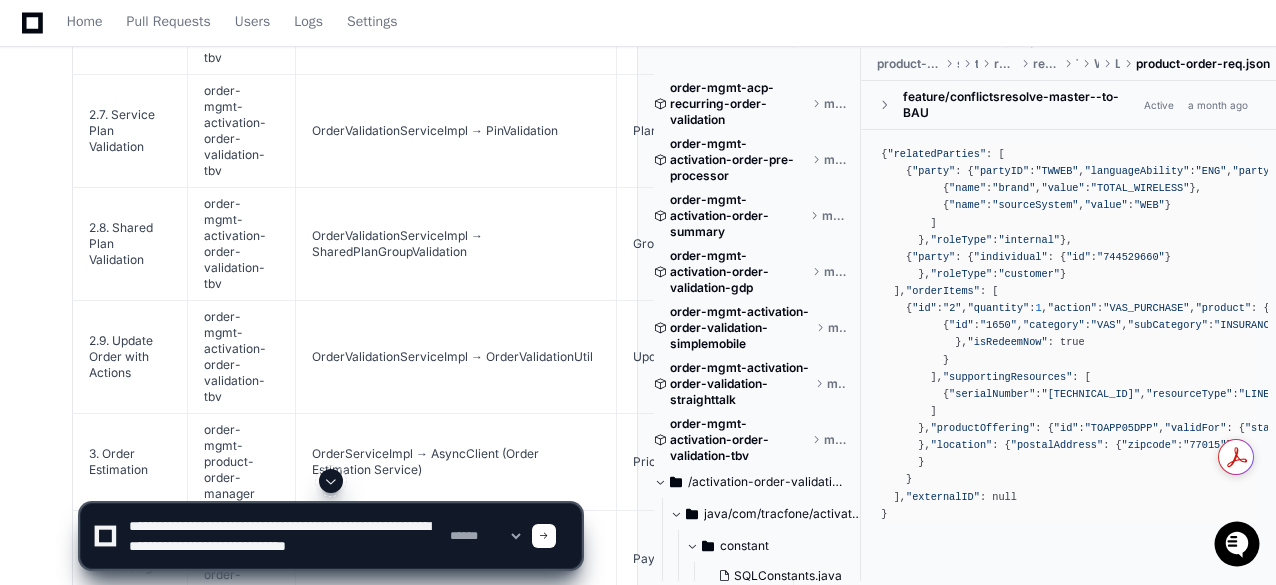 scroll, scrollTop: 6, scrollLeft: 0, axis: vertical 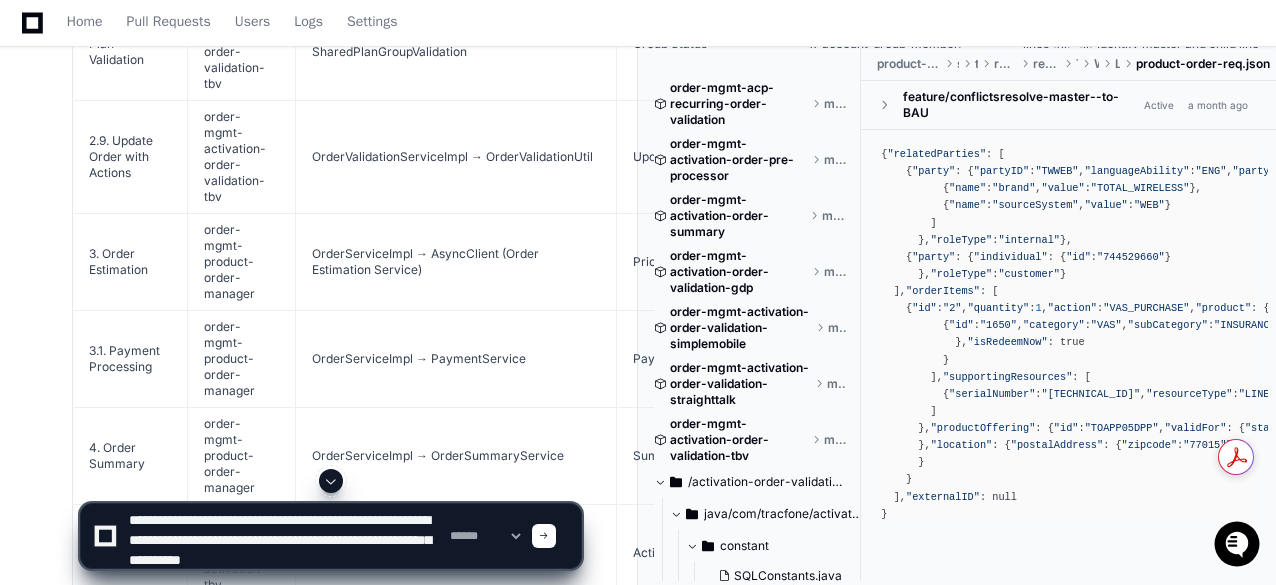 type on "**********" 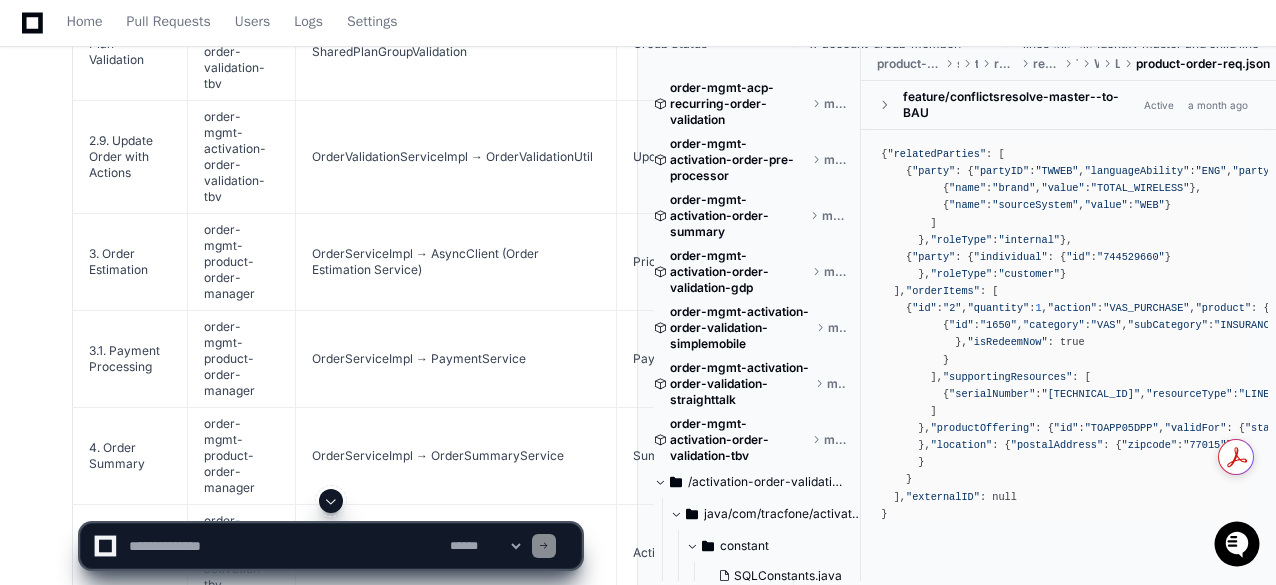 scroll, scrollTop: 0, scrollLeft: 0, axis: both 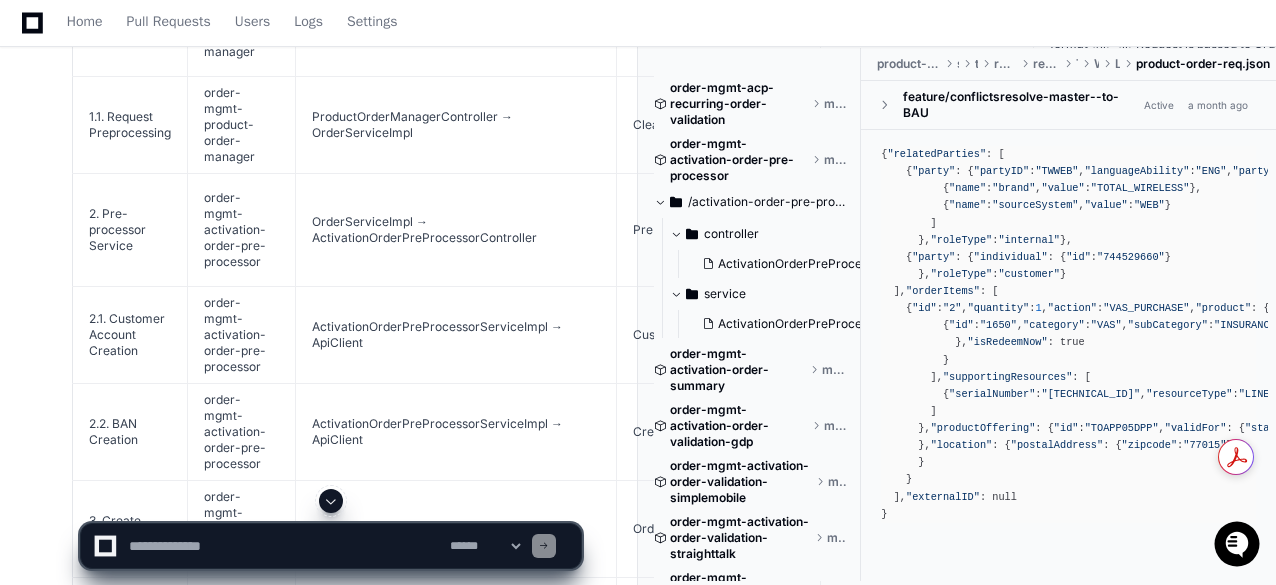 click 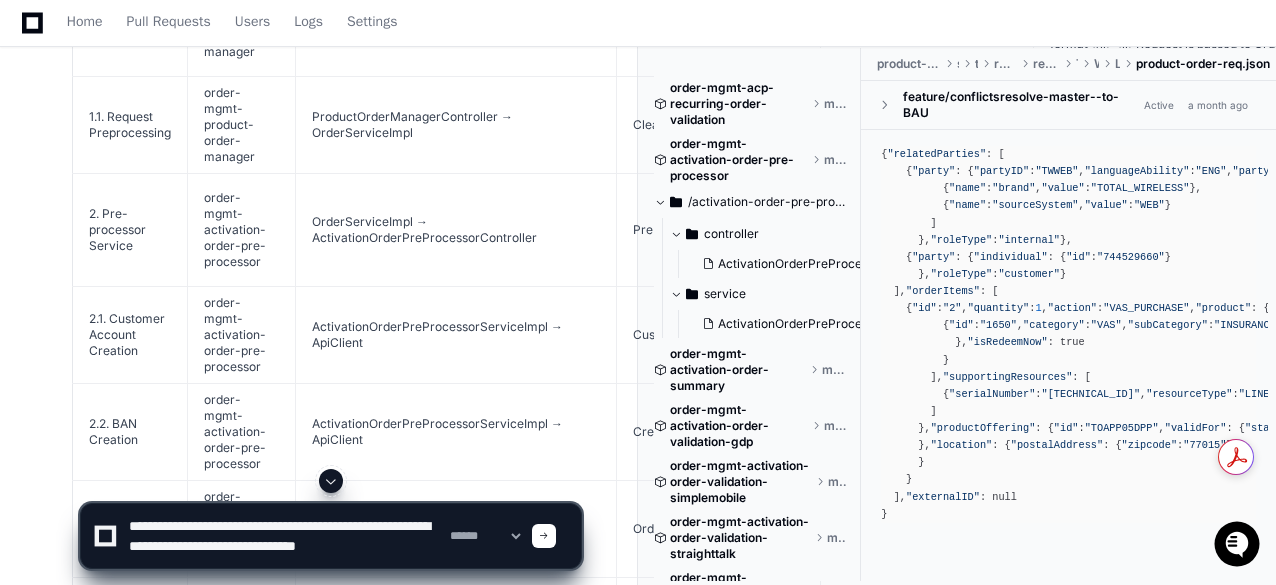 scroll, scrollTop: 6, scrollLeft: 0, axis: vertical 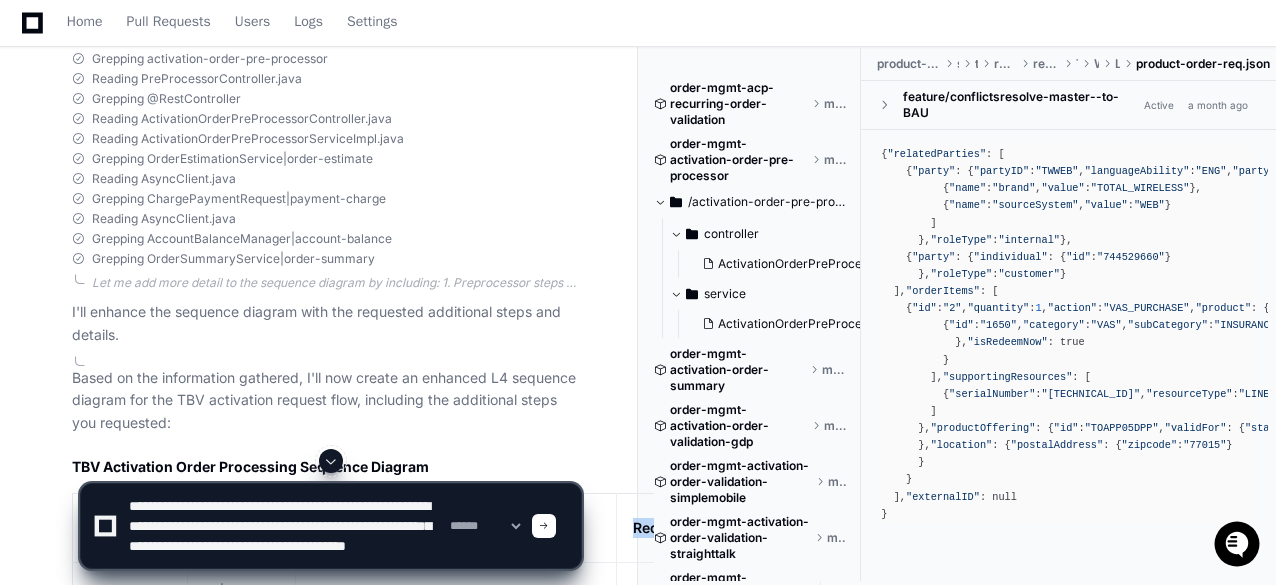 drag, startPoint x: 80, startPoint y: 247, endPoint x: 123, endPoint y: 338, distance: 100.6479 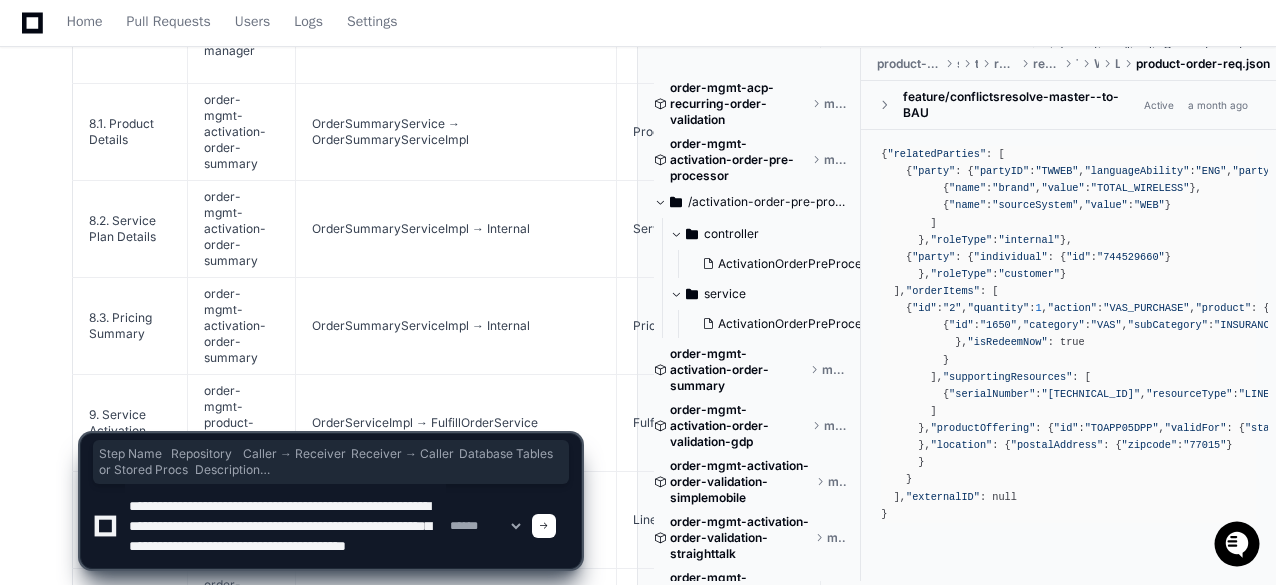 scroll, scrollTop: 8162, scrollLeft: 0, axis: vertical 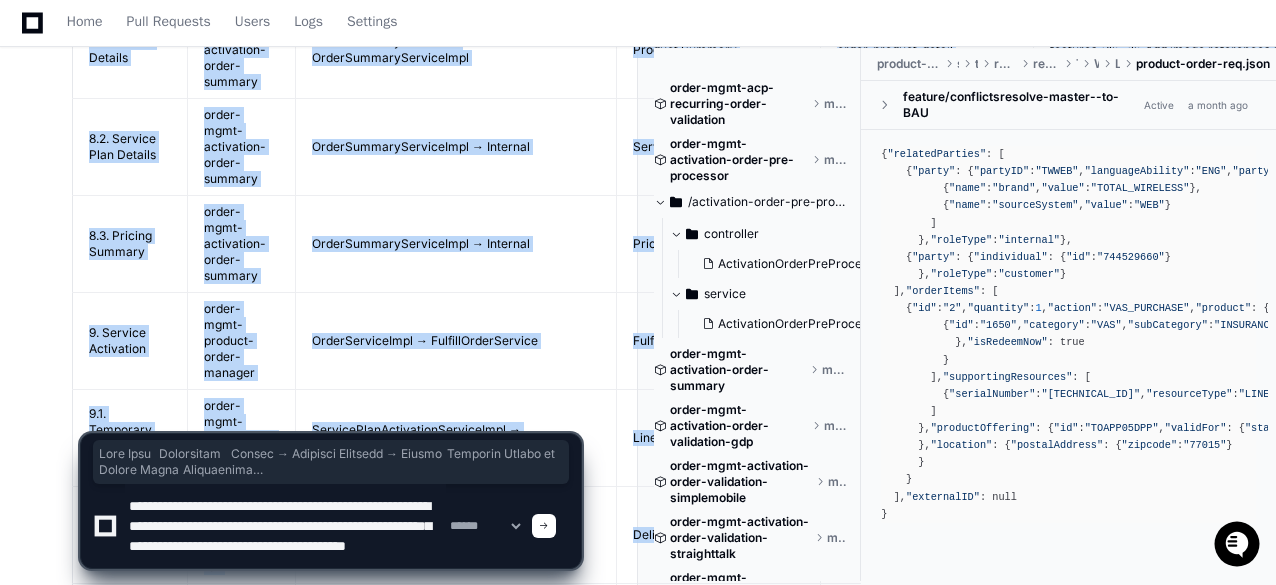 click on "This enhanced sequence diagram provides a more detailed breakdown of the TBV activation order flow, including the pre-processor steps, order estimation with tax calculation, account balance management, payment processing via the charge API, and a comprehensive order summary generation process. The diagram captures the complete flow from request entry to activation completion, highlighting the interactions between different microservices and databases." 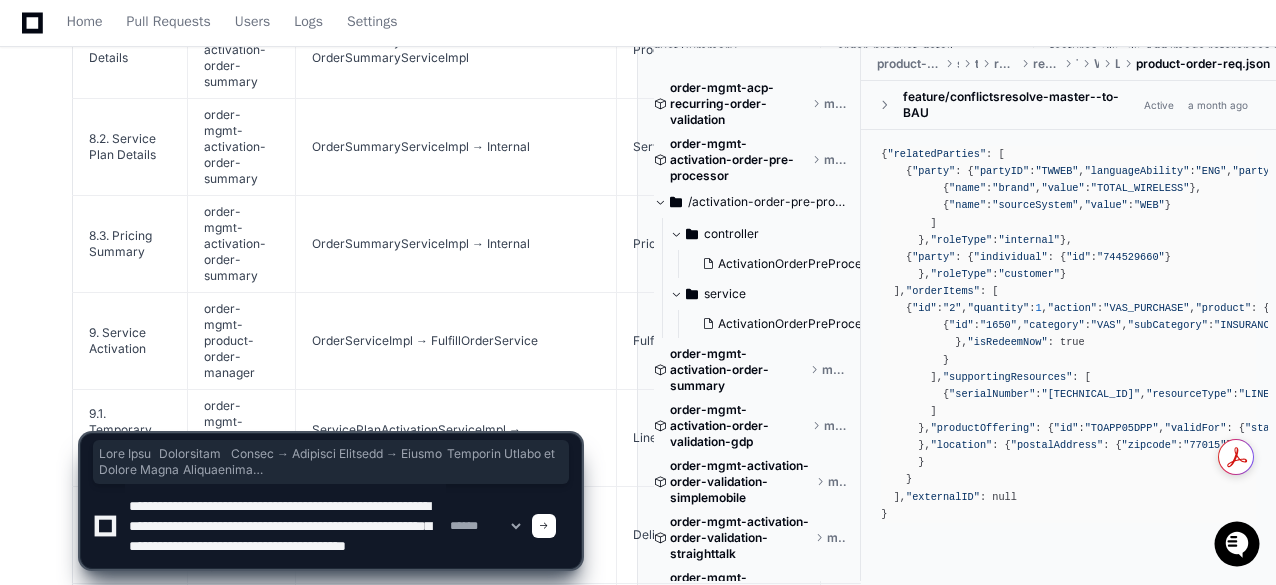 click 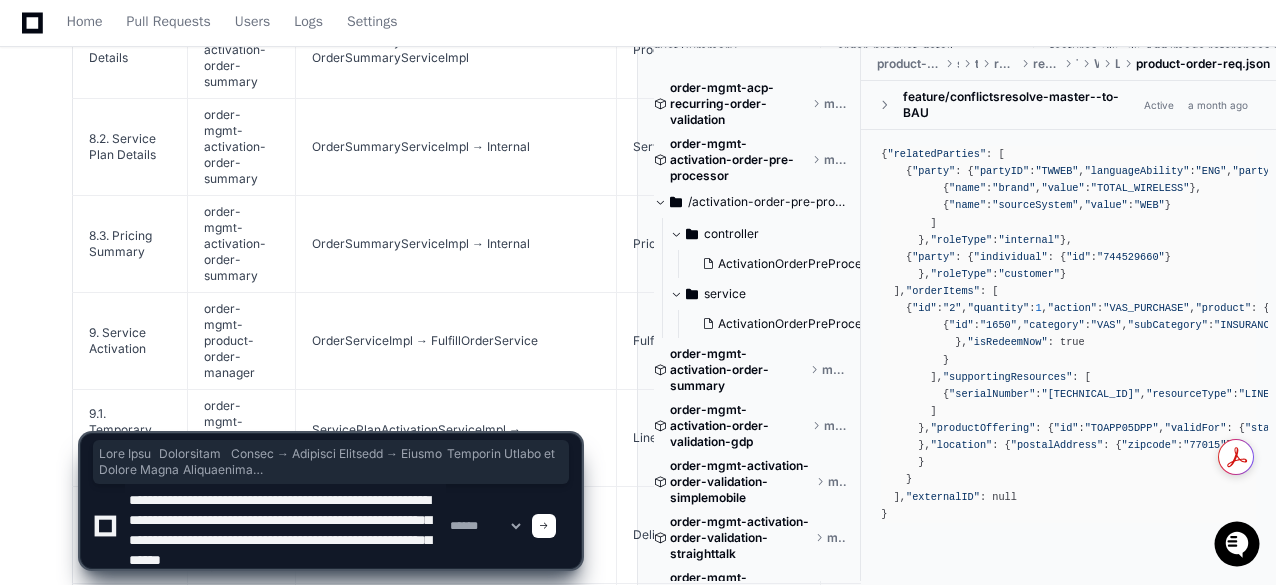scroll, scrollTop: 26, scrollLeft: 0, axis: vertical 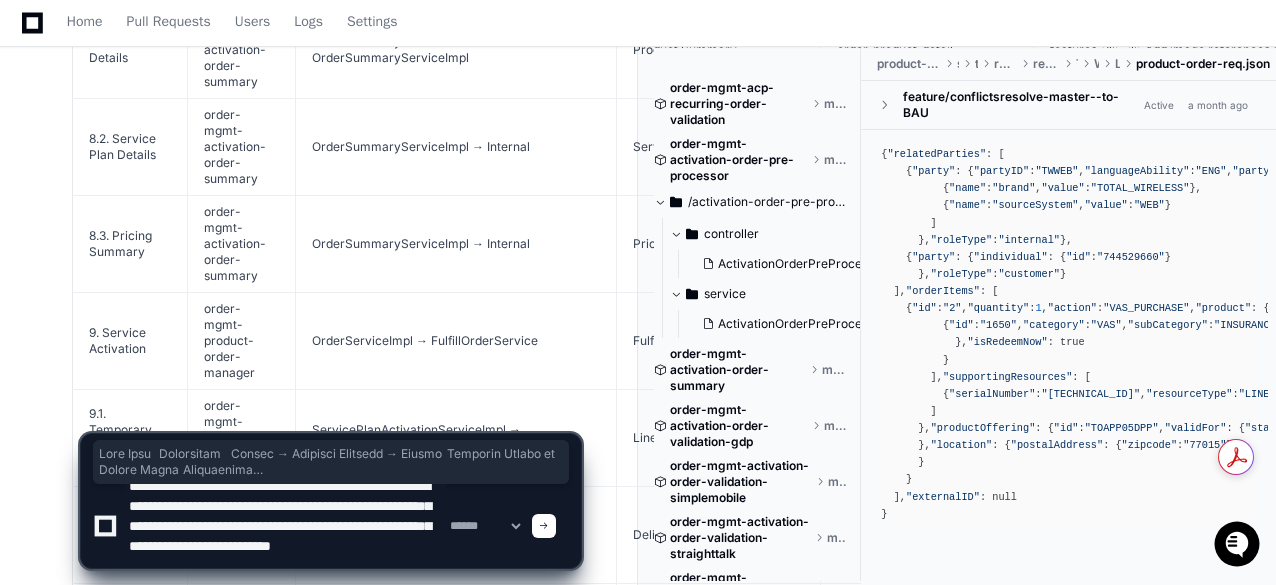 paste on "**********" 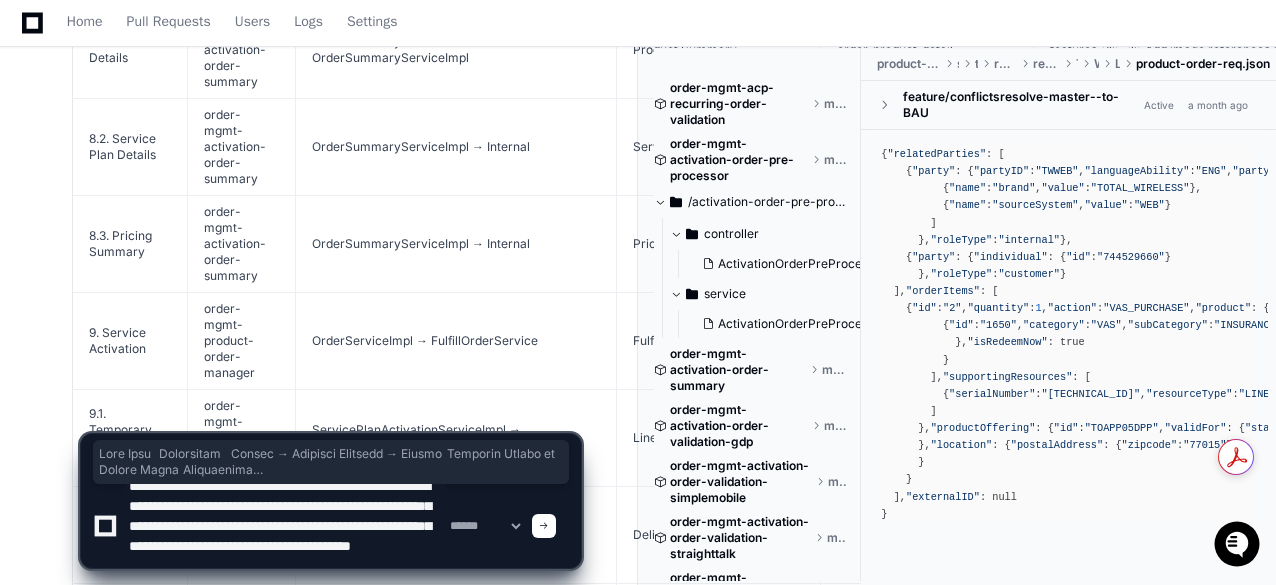 paste on "**********" 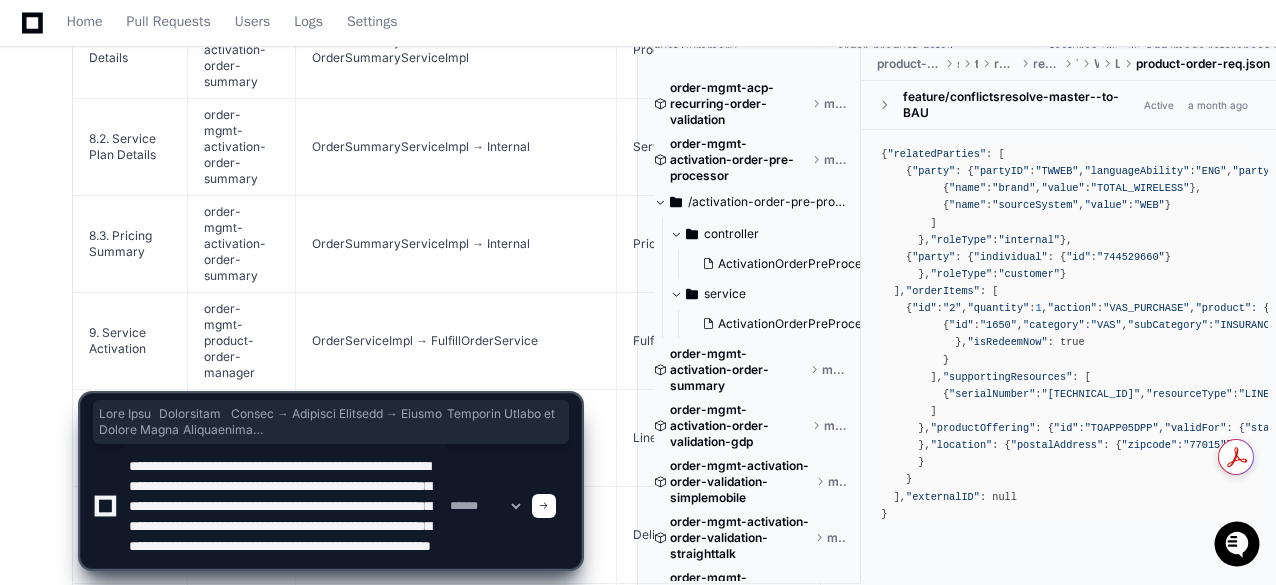 scroll, scrollTop: 46, scrollLeft: 0, axis: vertical 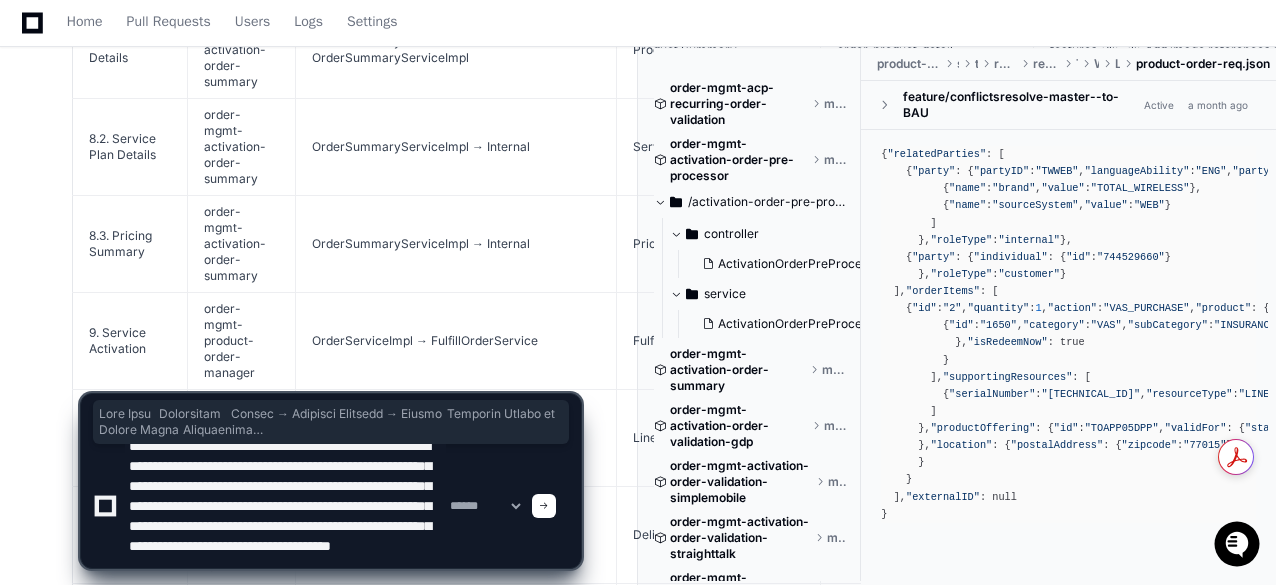 type on "**********" 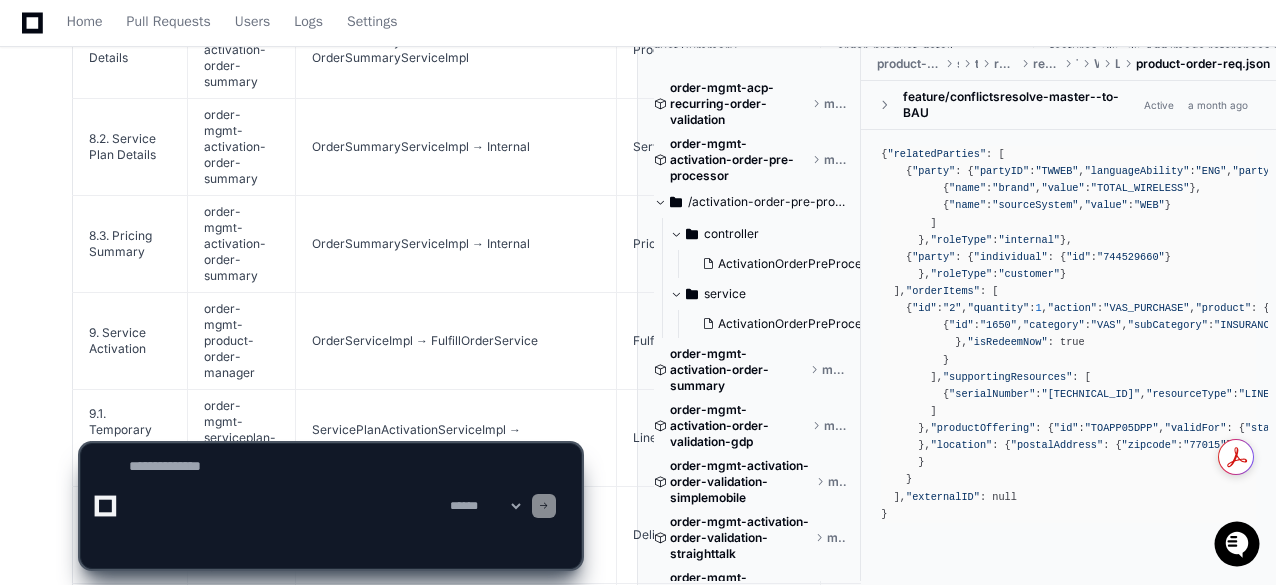 scroll, scrollTop: 0, scrollLeft: 0, axis: both 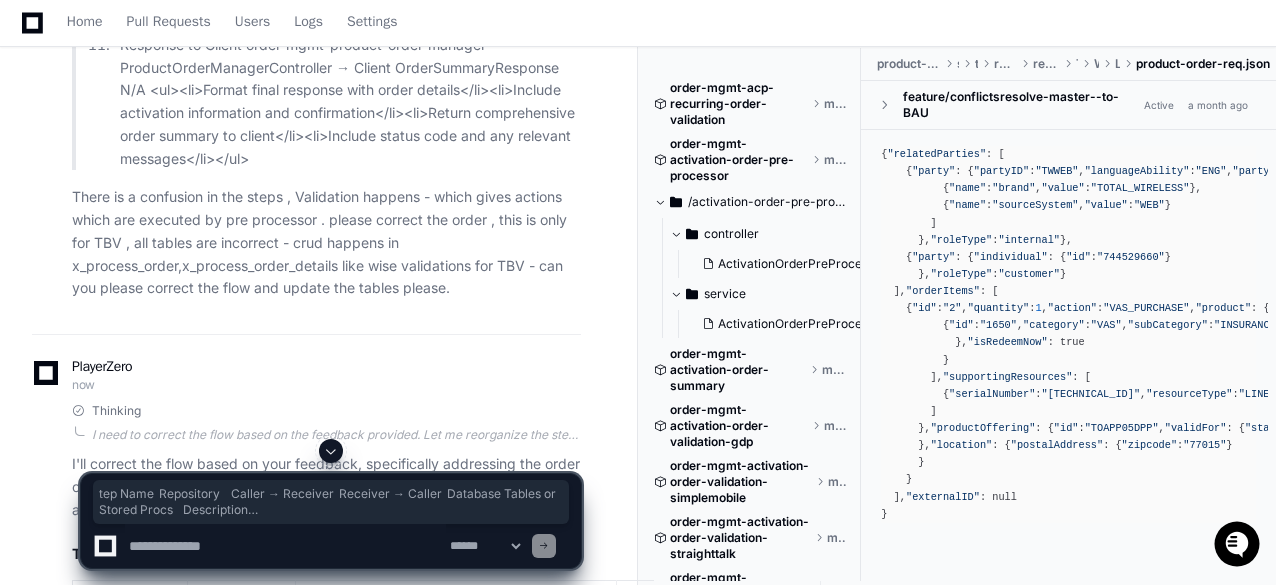 drag, startPoint x: 93, startPoint y: 93, endPoint x: 126, endPoint y: 298, distance: 207.63911 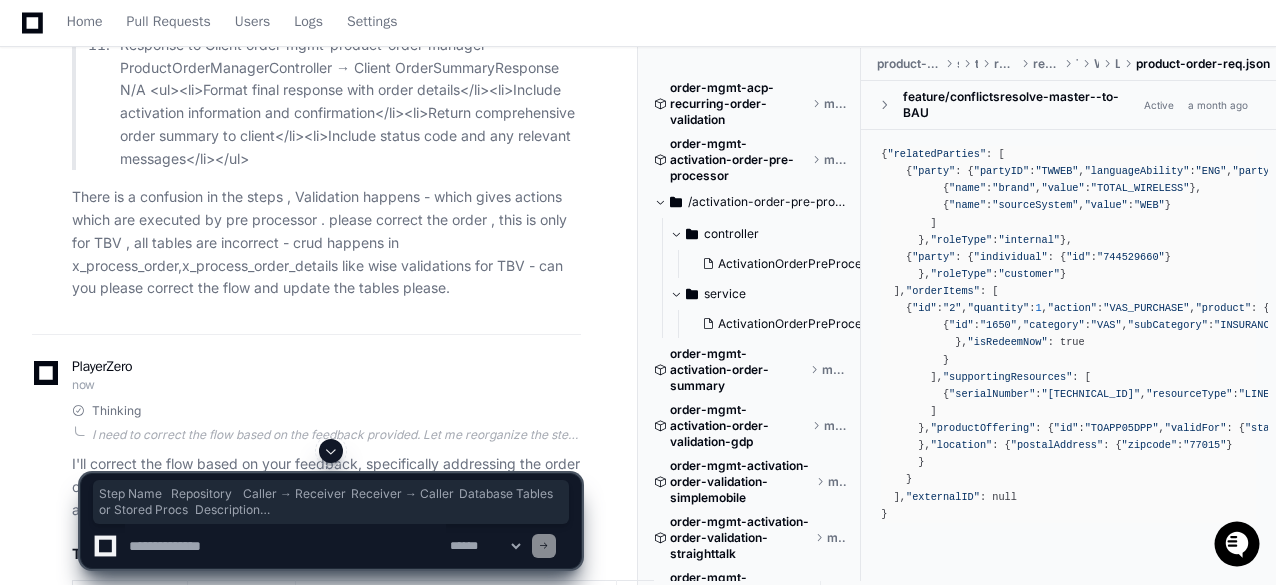 drag, startPoint x: 98, startPoint y: 161, endPoint x: 135, endPoint y: 349, distance: 191.60637 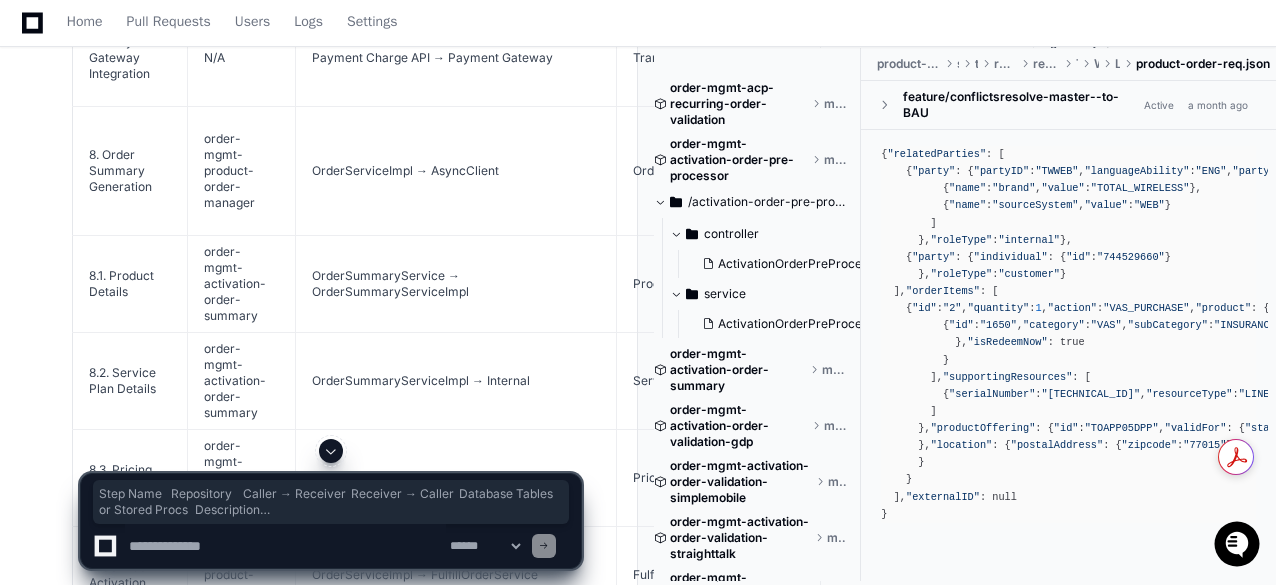 scroll, scrollTop: 16470, scrollLeft: 0, axis: vertical 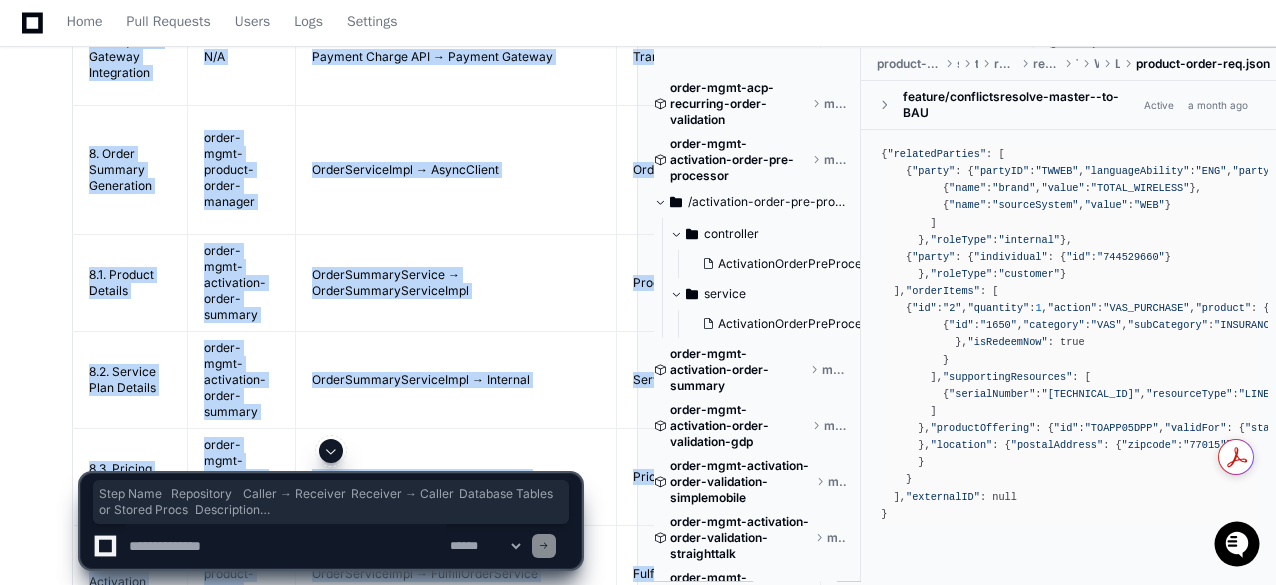 click on "Thinking  I need to correct the flow based on the feedback provided. Let me reorganize the steps for the TBV activation flow. Key points to address:
1. There seems to be a confusion in the order of operations - validation happens first, which gives actions, and then the pre-processor executes these actions.
2. The tables are incorrect.
3. CRUD operations happen in x_process_order and x_process_order_details.
Let me reorganize the flow to better reflect the correct sequence:
1. Request Entry → Product Order Manager
2. Order validation happens
3. Pre-processor executes actions based on validation results
4. Subsequent steps (order estimation, payment, etc.)
Let's also identify the correct database tables mentioned in the feedback:
- x_process_order
- x_process_order_details
Let me also look for other tables that might be involved in this flow based on our previous search results.
TBV Activation Order Processing Sequence Diagram
Step Name
Repository
Caller → Receiver
Description" 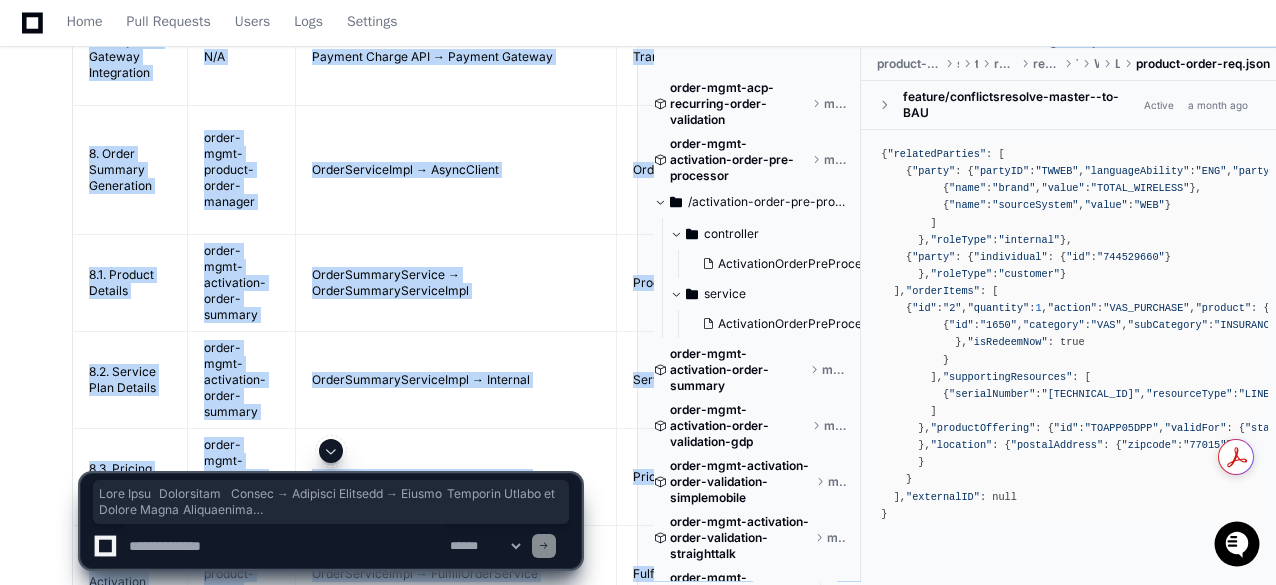 click on "This revised sequence diagram corrects the flow for TBV activation requests by:" 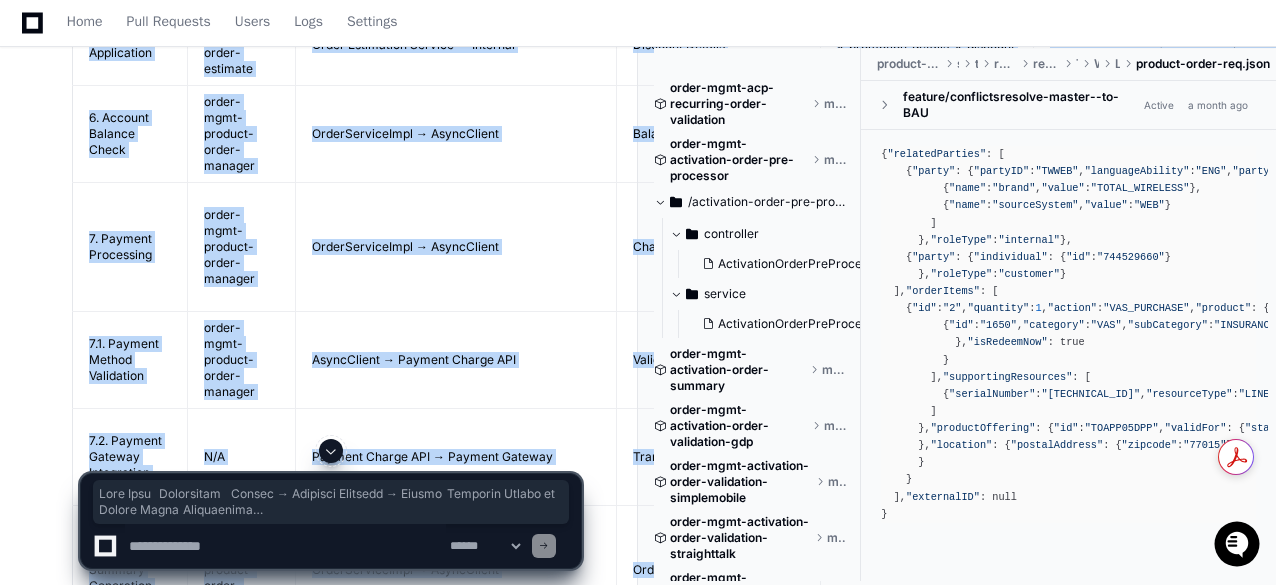 scroll, scrollTop: 16070, scrollLeft: 0, axis: vertical 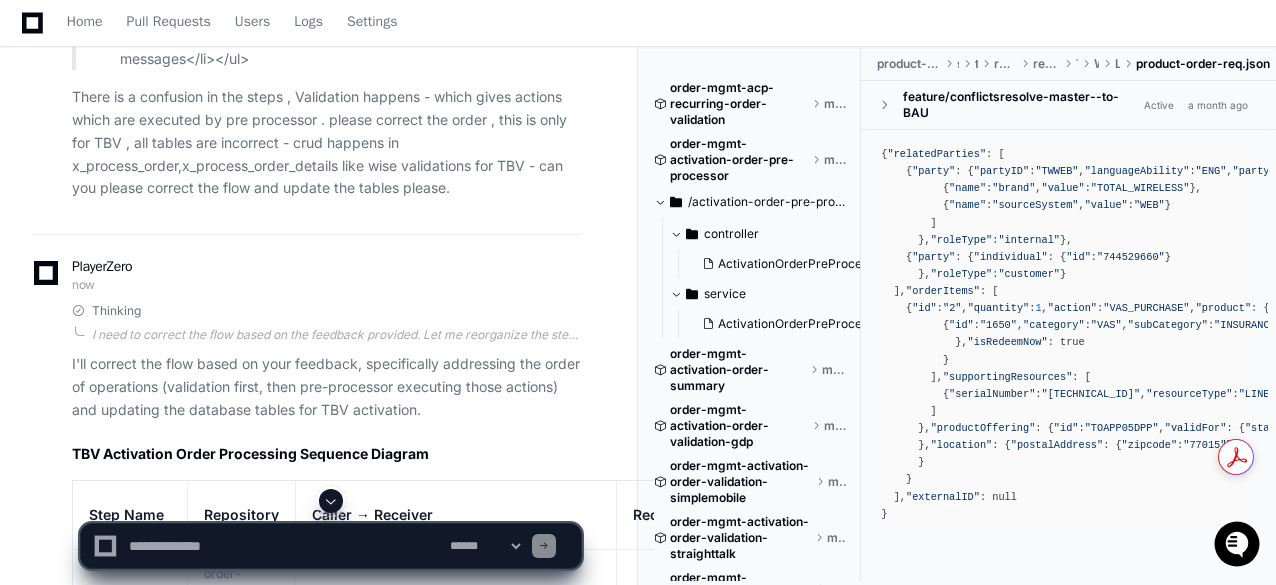 click 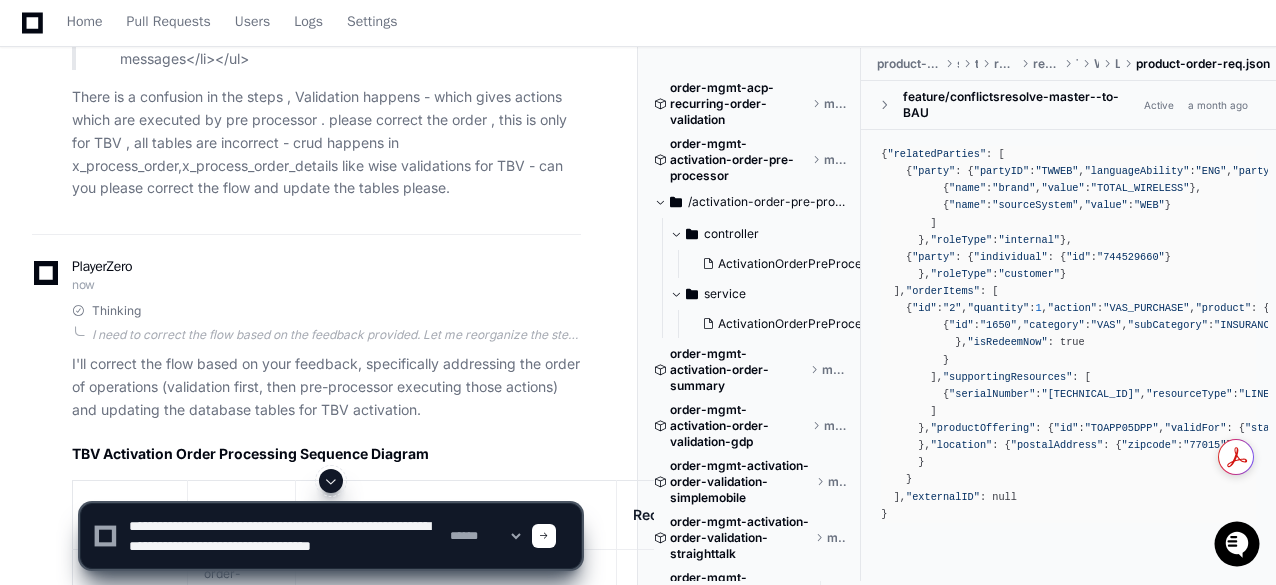 scroll, scrollTop: 6, scrollLeft: 0, axis: vertical 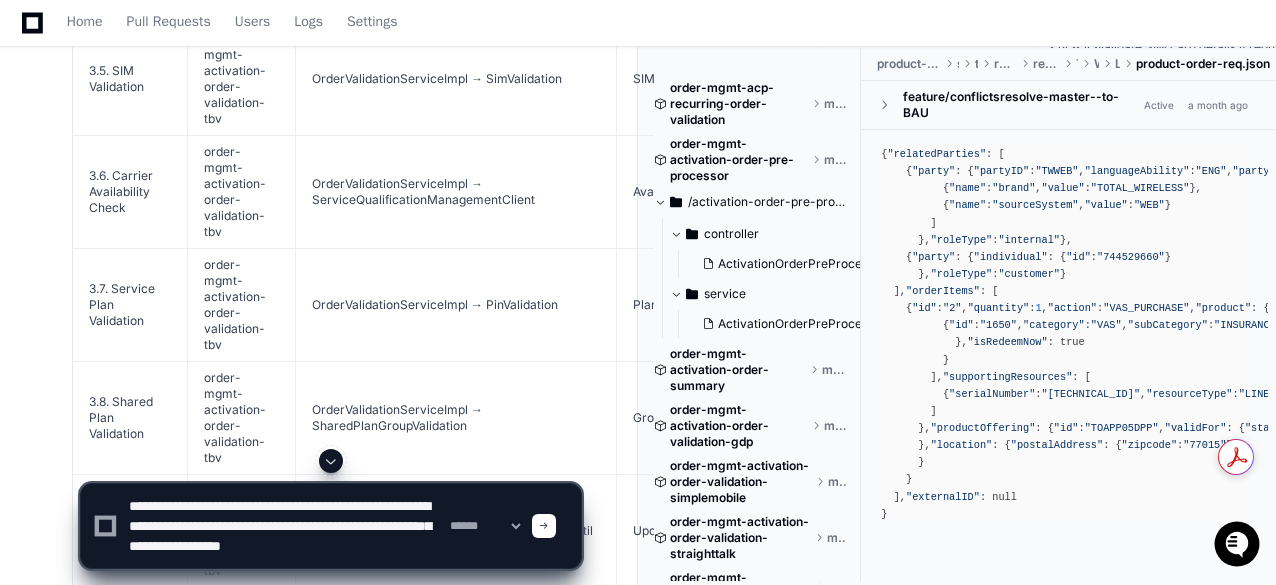click 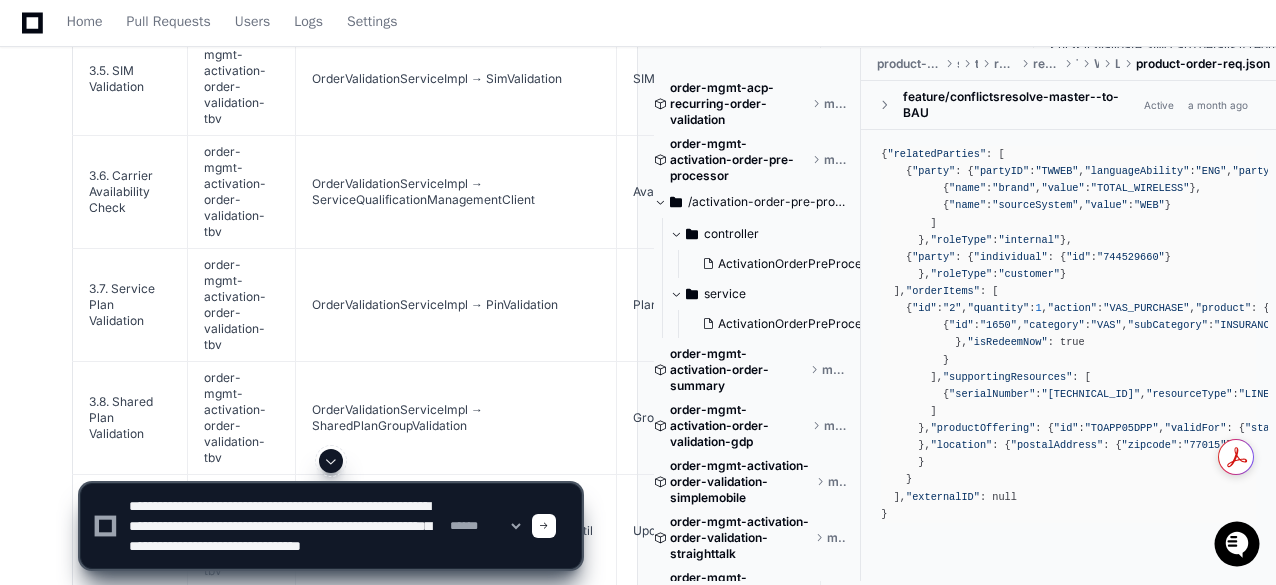 type on "**********" 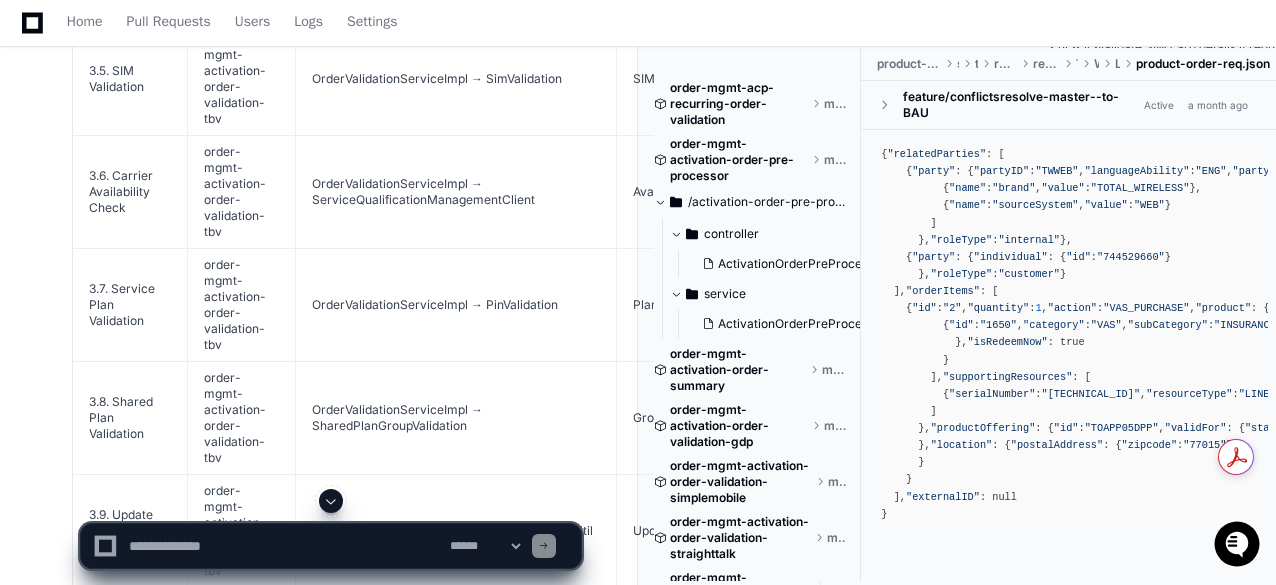 scroll, scrollTop: 0, scrollLeft: 0, axis: both 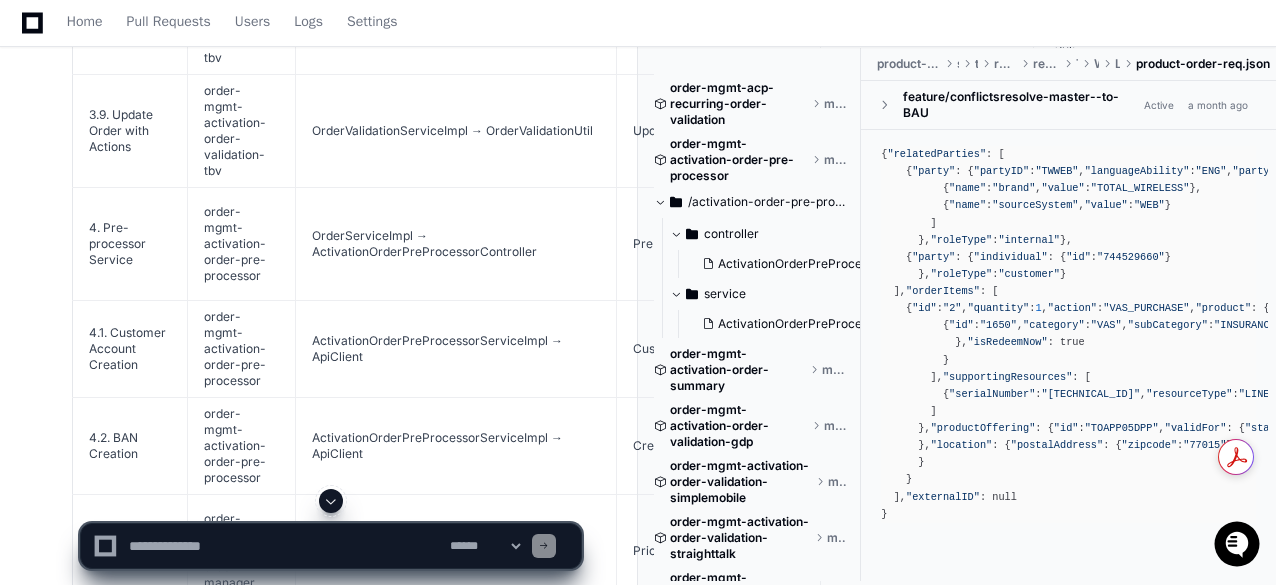 type 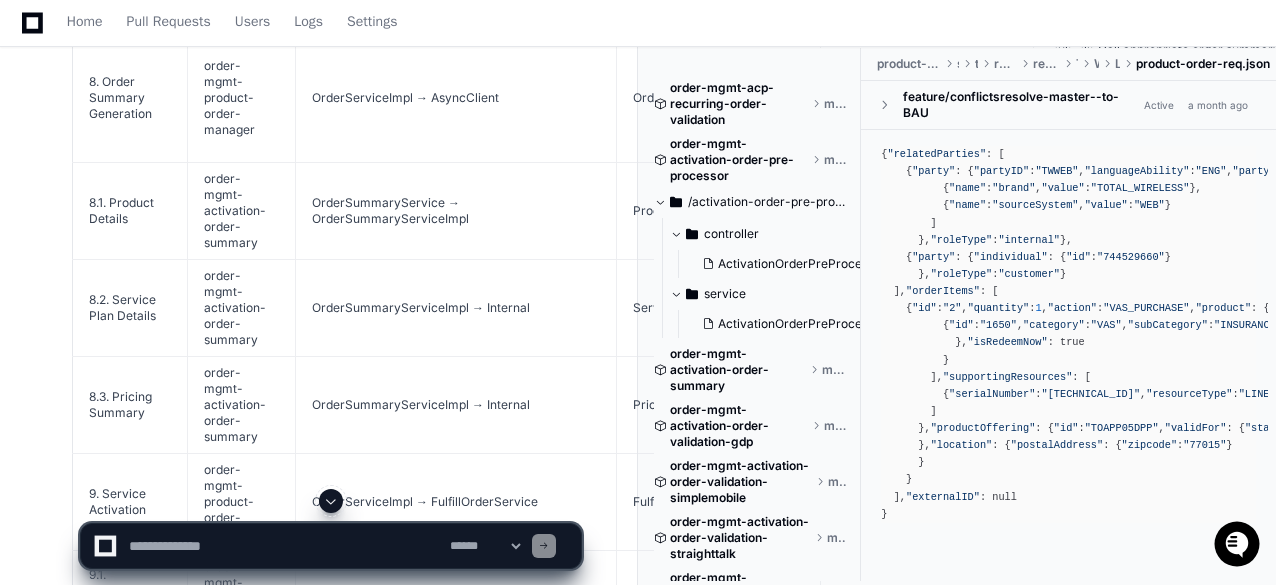 scroll, scrollTop: 16042, scrollLeft: 0, axis: vertical 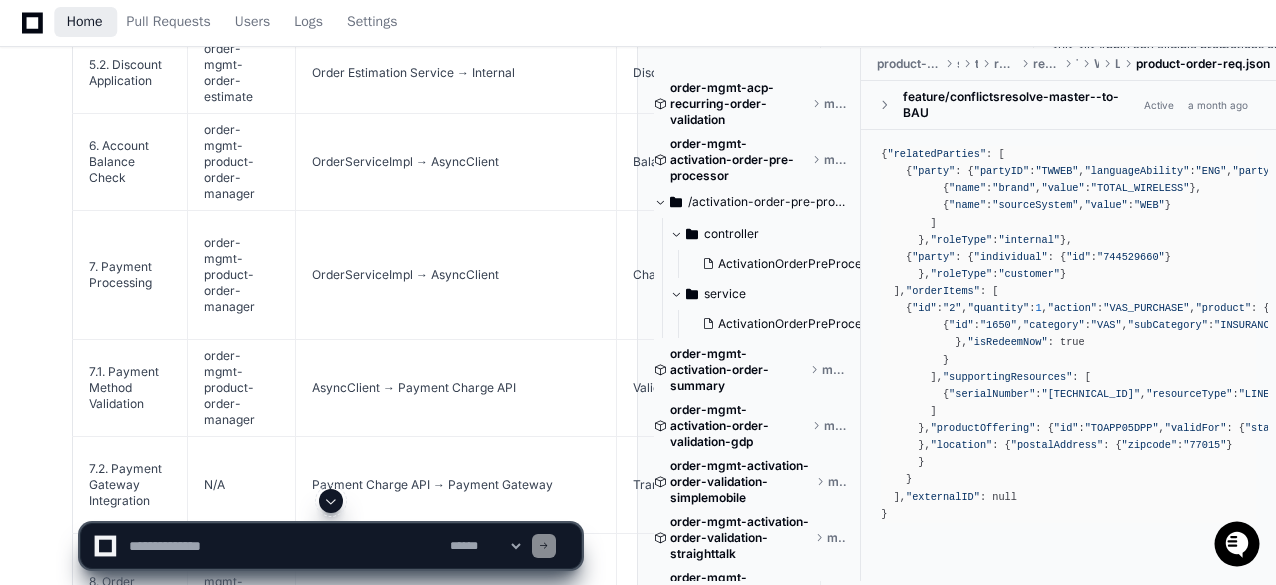click on "Home" at bounding box center (85, 22) 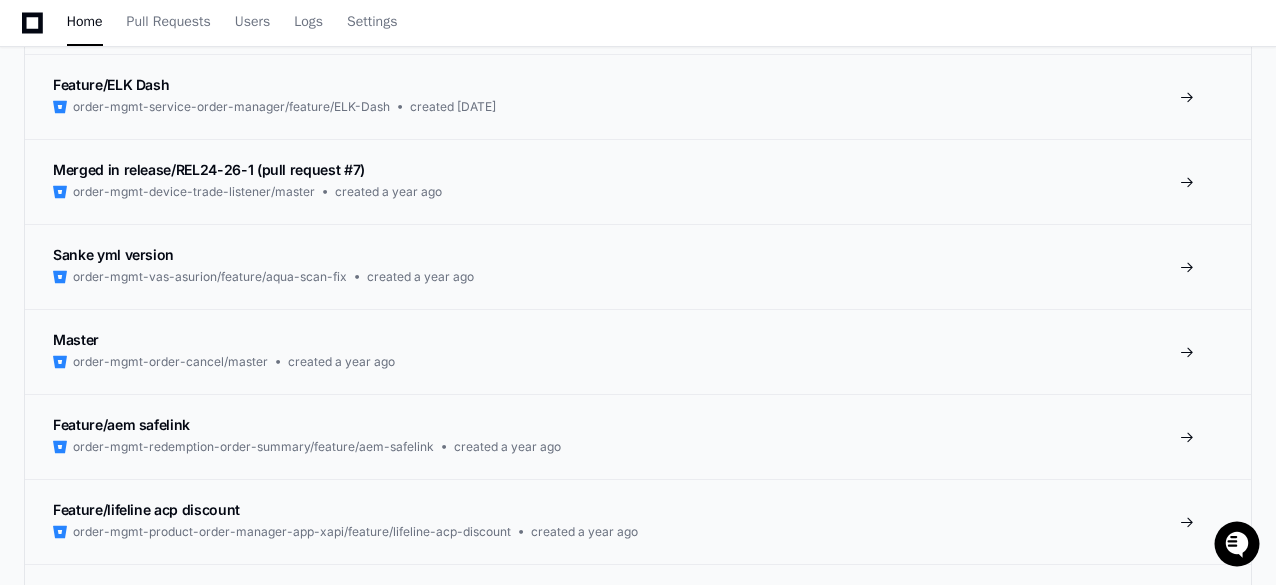 scroll, scrollTop: 0, scrollLeft: 0, axis: both 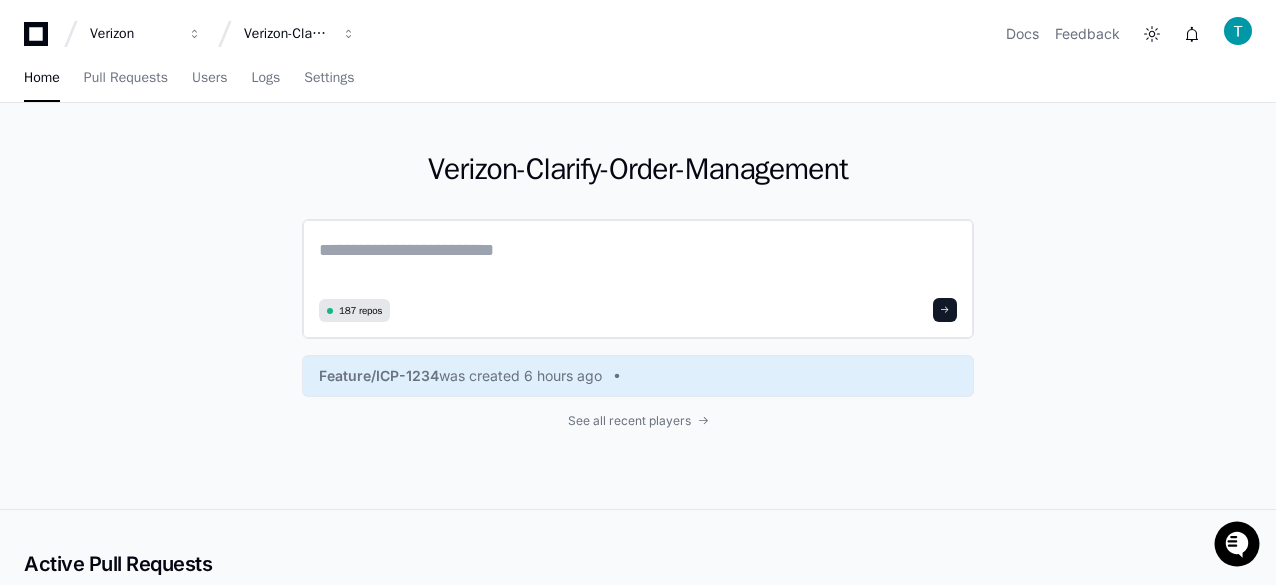 click 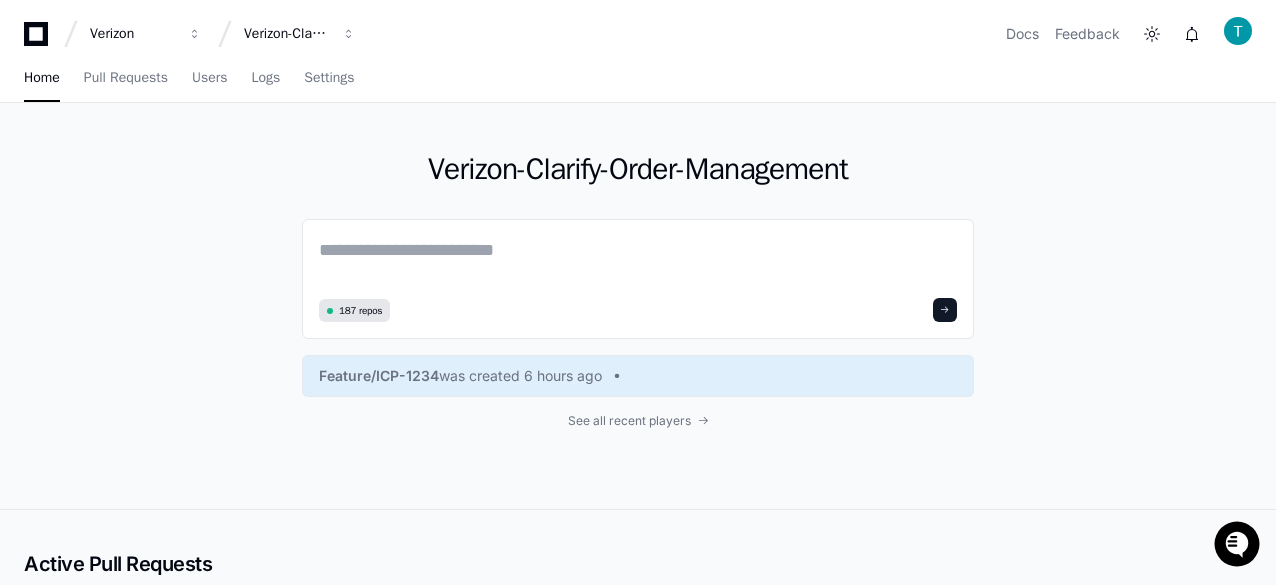 click on "Verizon-Clarify-Order-Management  187 repos Feature/ICP-1234  was created 6 hours ago See all recent players" 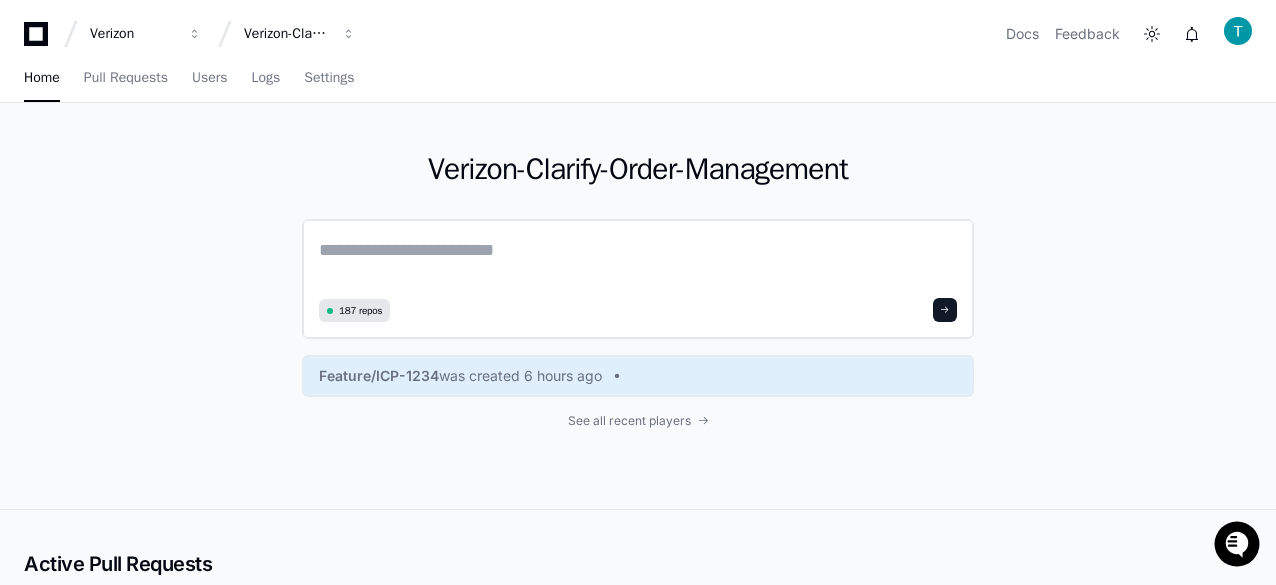 click 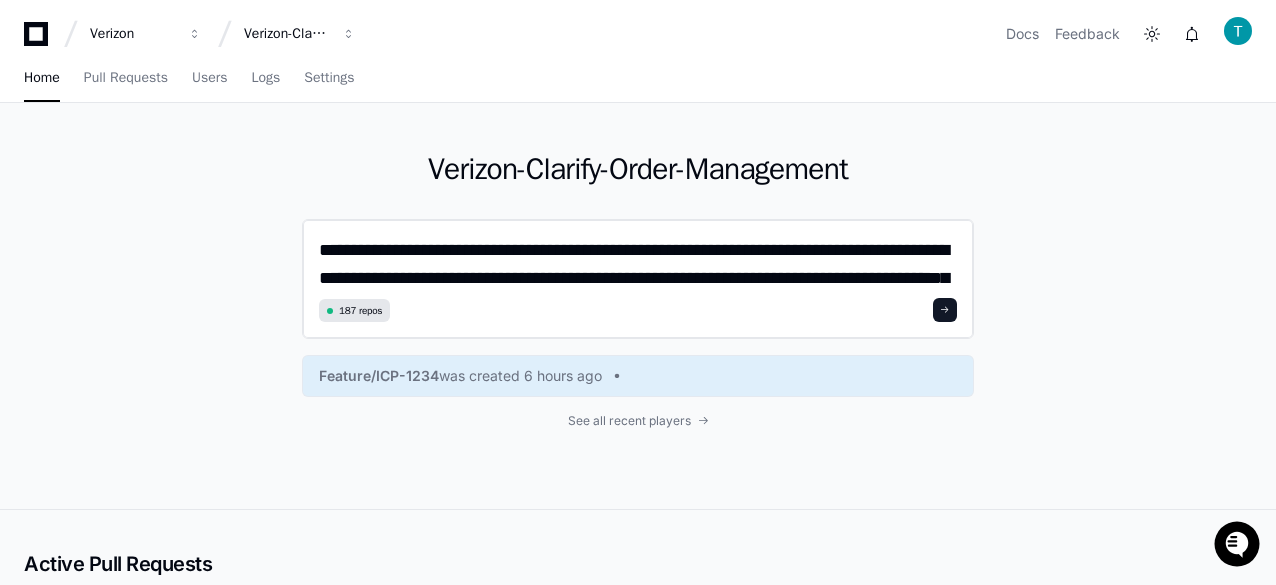scroll, scrollTop: 0, scrollLeft: 0, axis: both 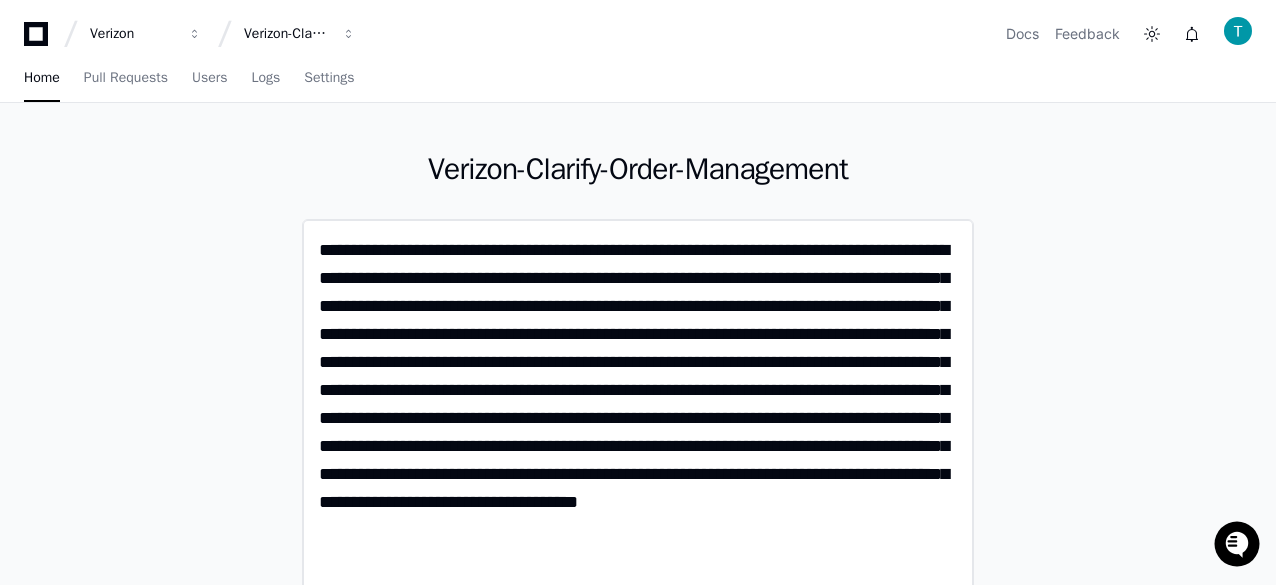 click on "**********" 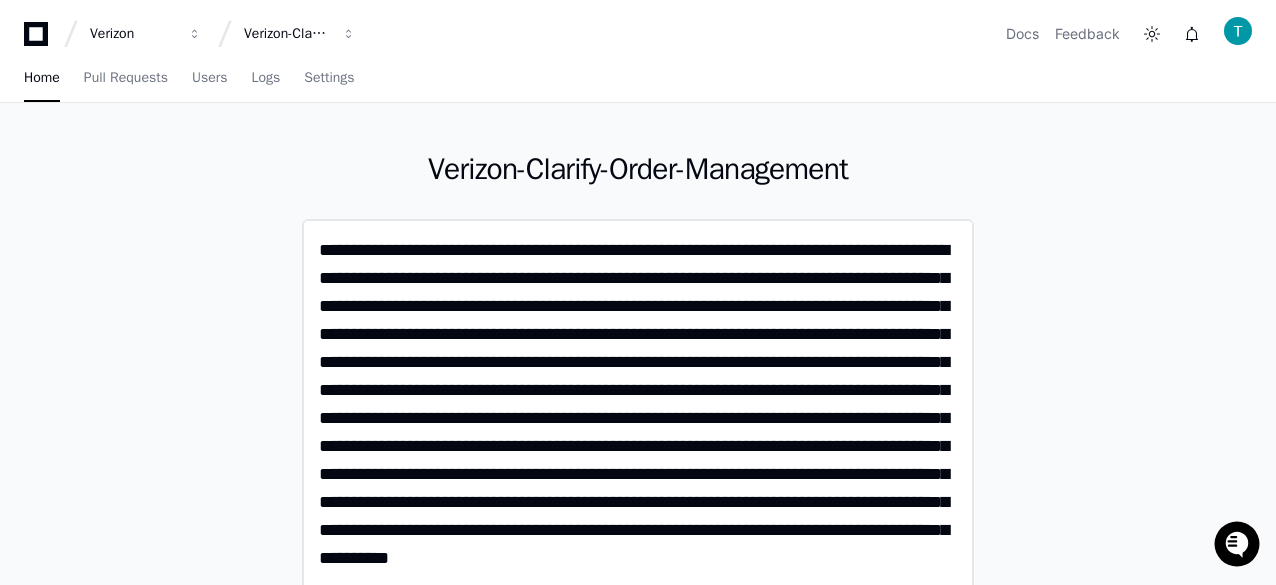 scroll, scrollTop: 12, scrollLeft: 0, axis: vertical 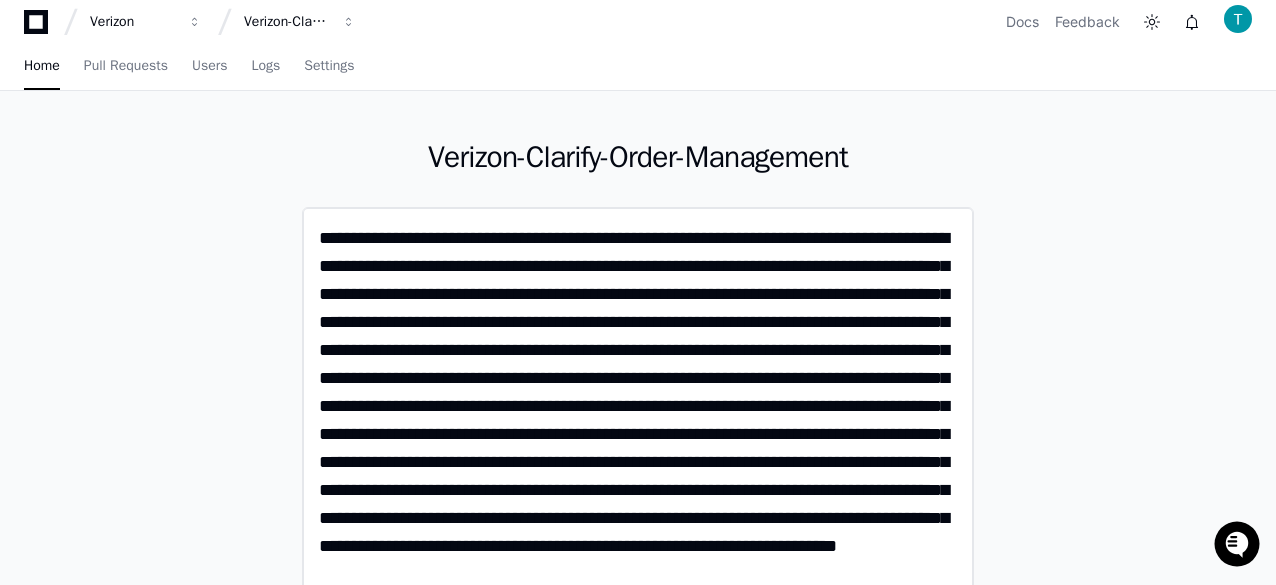 type on "**********" 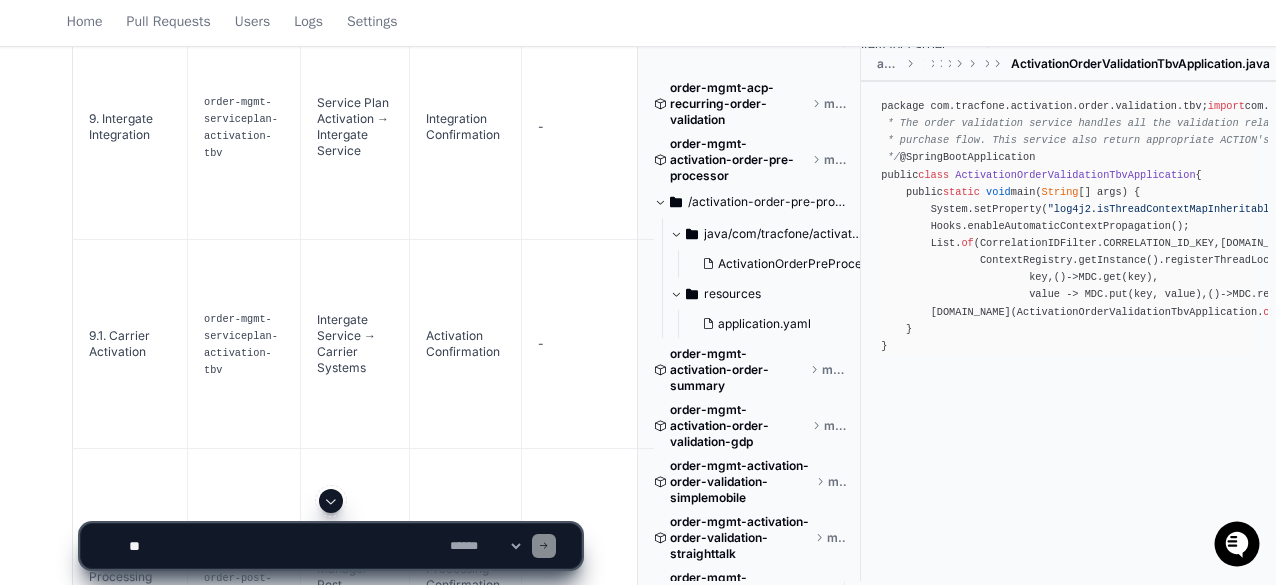 scroll, scrollTop: 3496, scrollLeft: 0, axis: vertical 